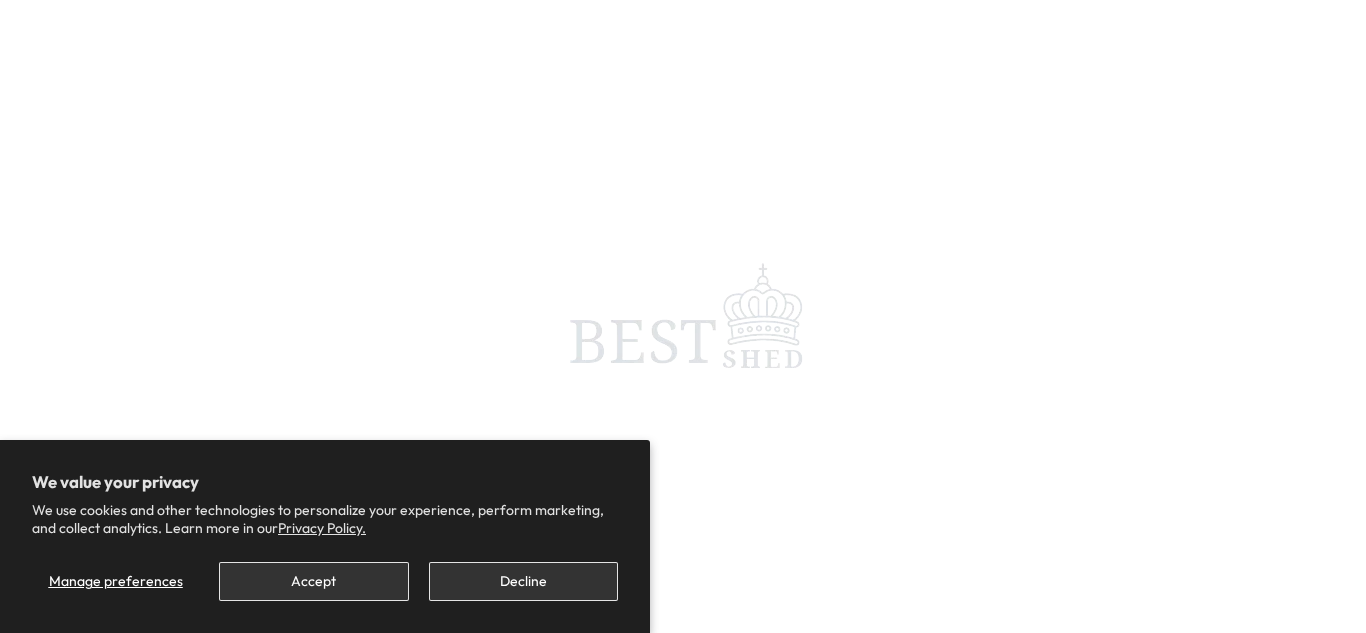 scroll, scrollTop: 0, scrollLeft: 0, axis: both 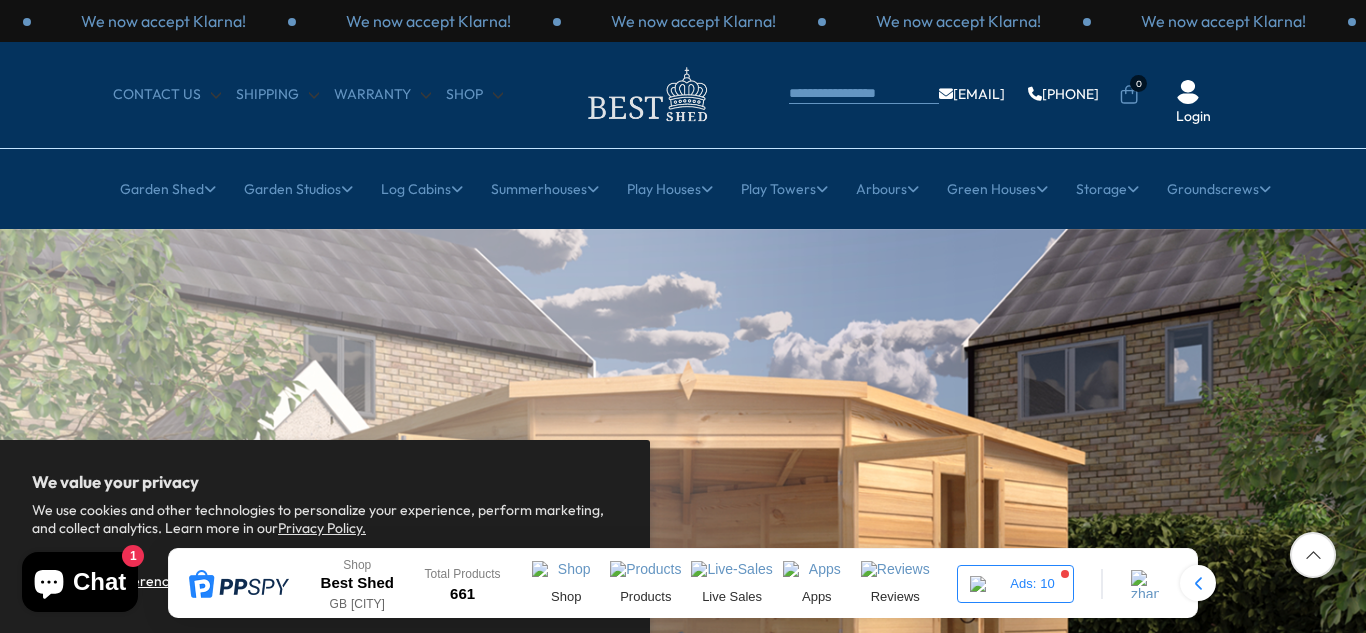 click on "CONTACT US
Shipping
Warranty
Shop
[EMAIL]
[PHONE]
0
Login" at bounding box center (683, 94) 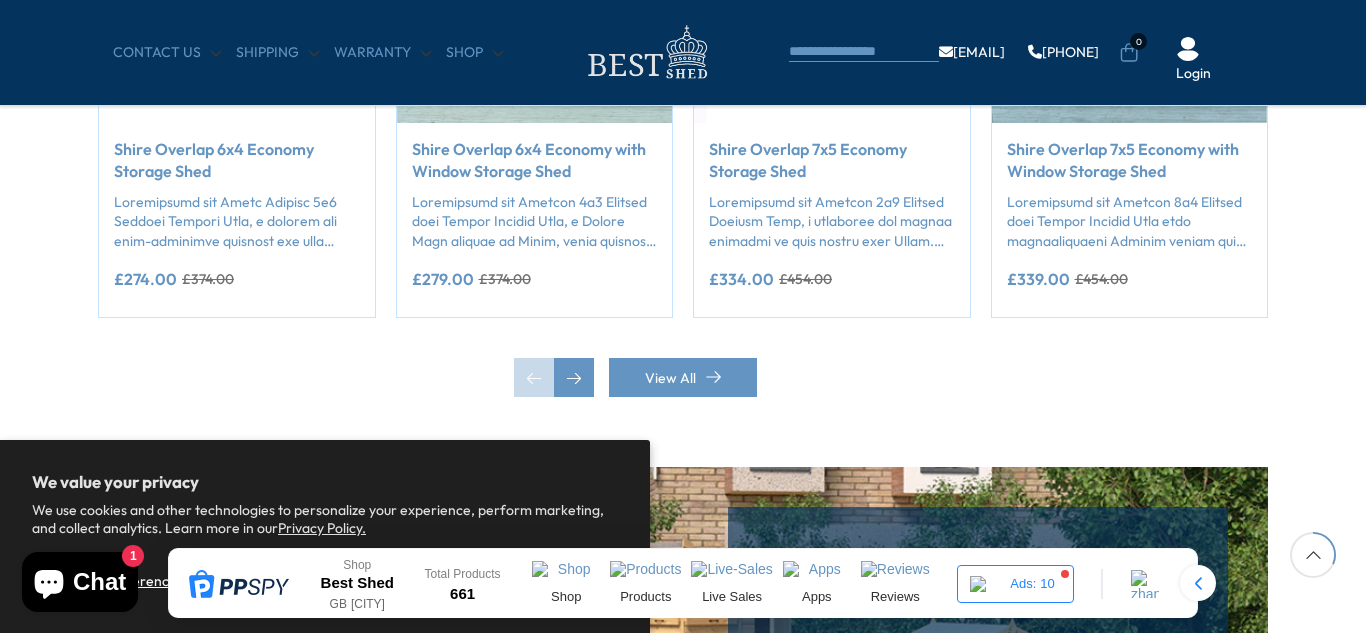 scroll, scrollTop: 1803, scrollLeft: 0, axis: vertical 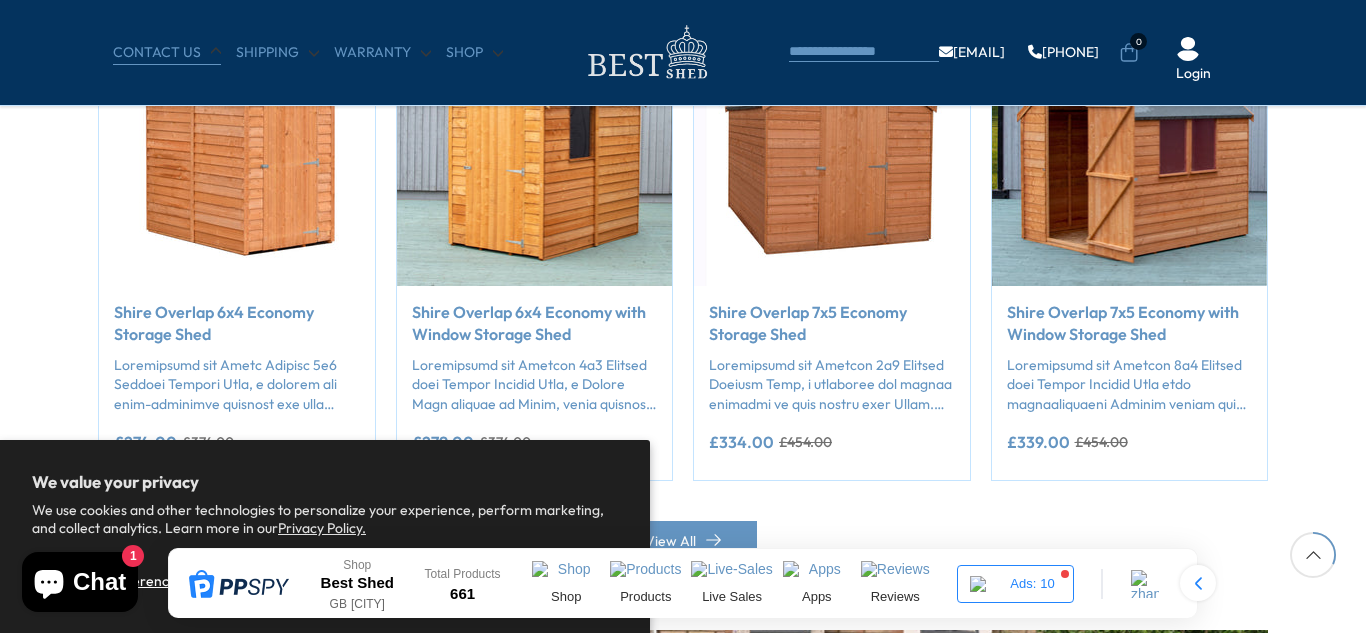 click on "CONTACT US" at bounding box center [167, 53] 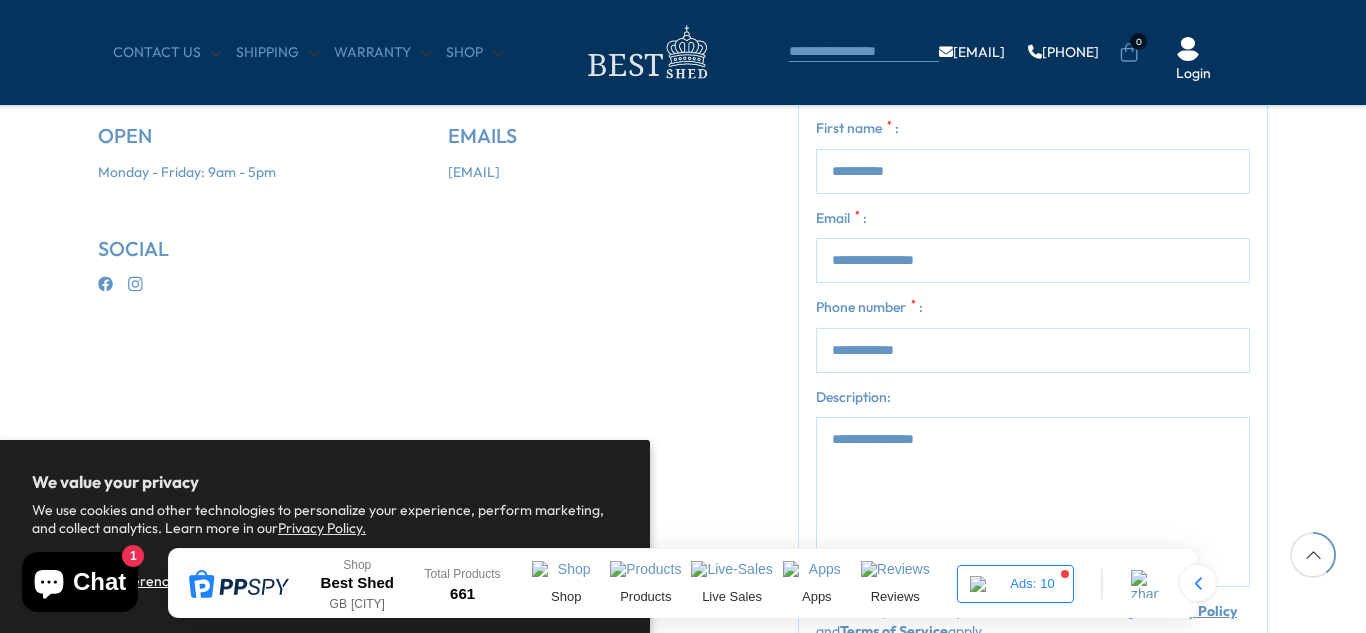 scroll, scrollTop: 587, scrollLeft: 0, axis: vertical 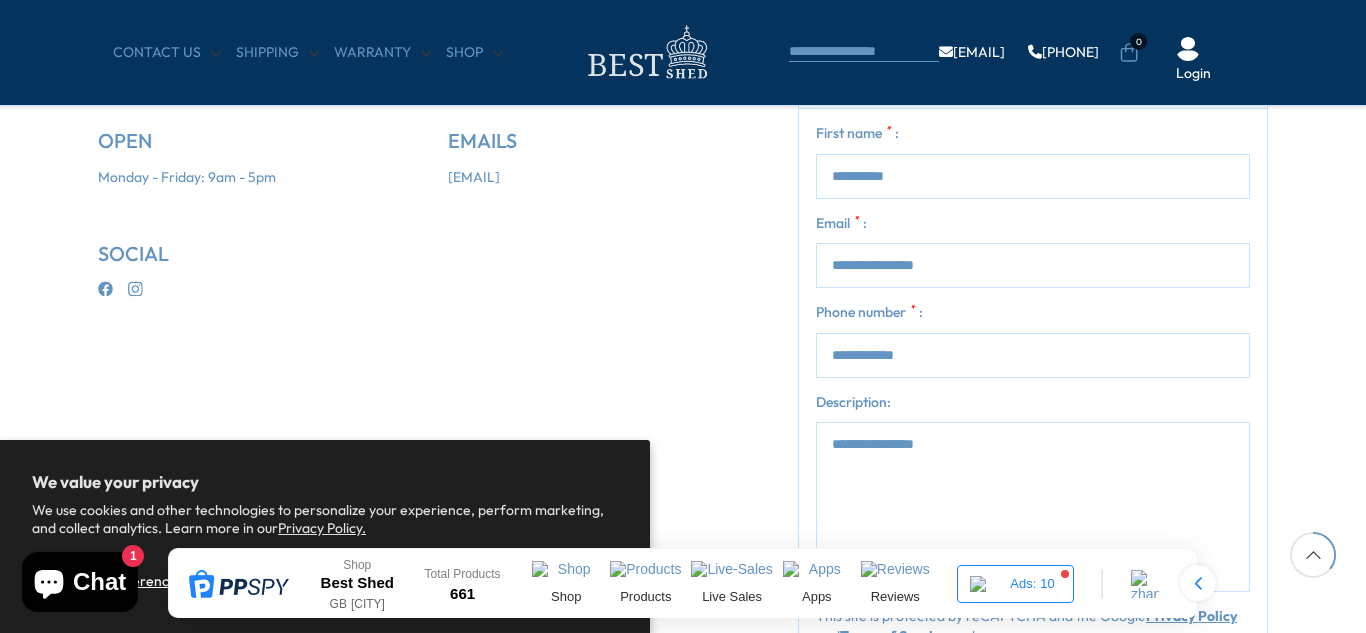 click on "[FIRST] name * :" at bounding box center [1033, 176] 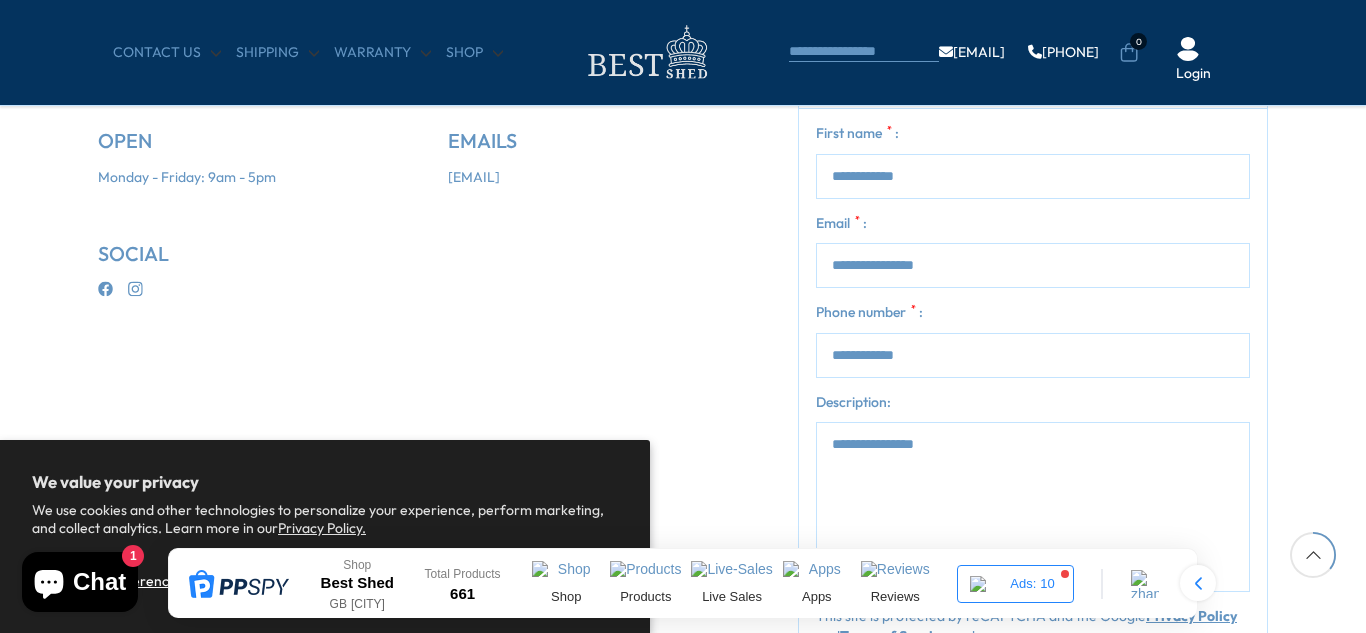 type on "**********" 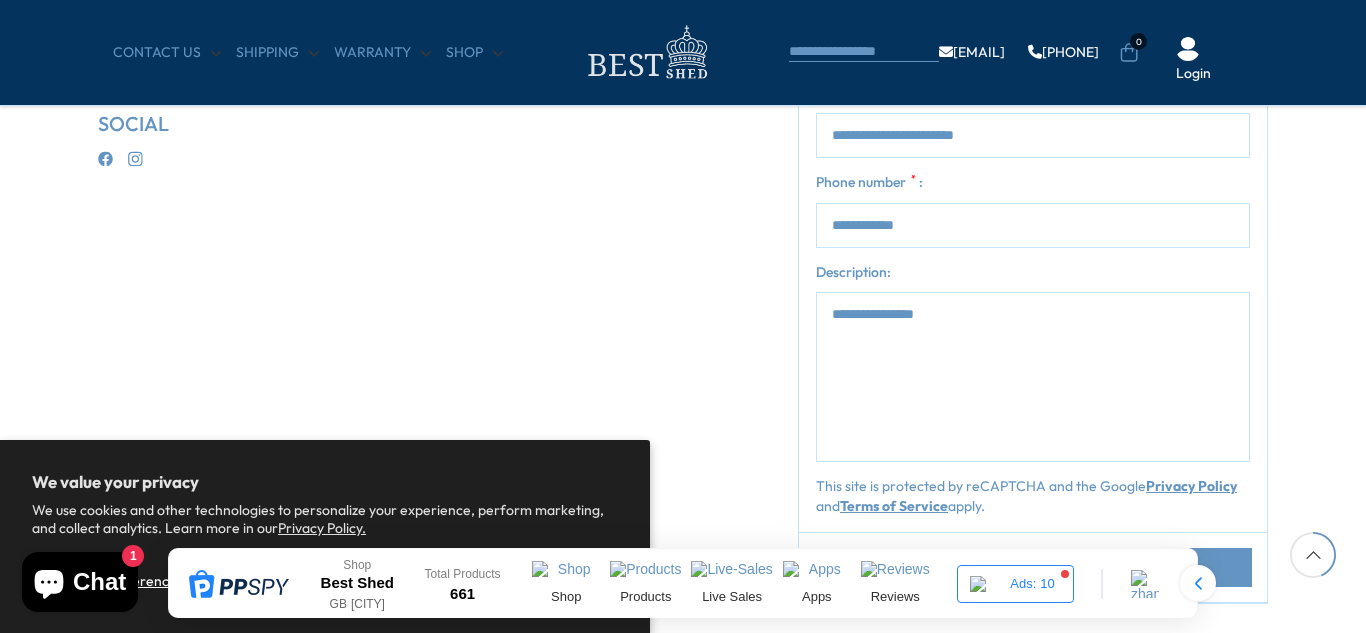 scroll, scrollTop: 718, scrollLeft: 0, axis: vertical 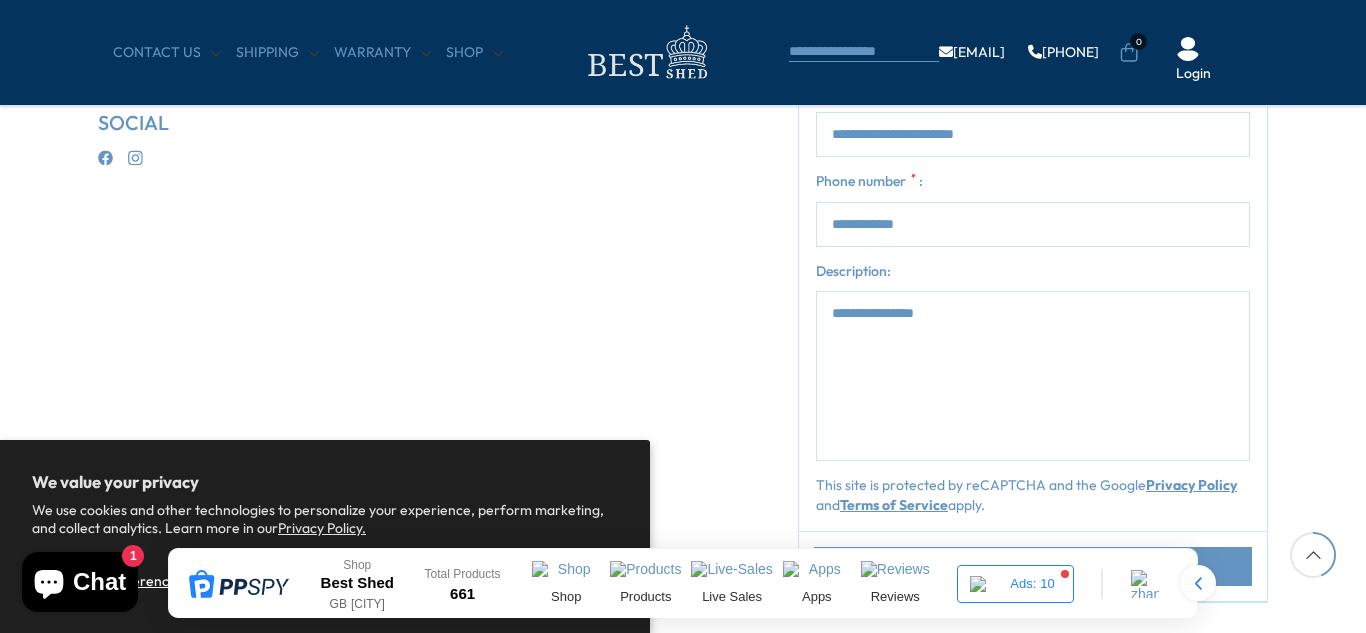 click on "Description:" at bounding box center (1033, 376) 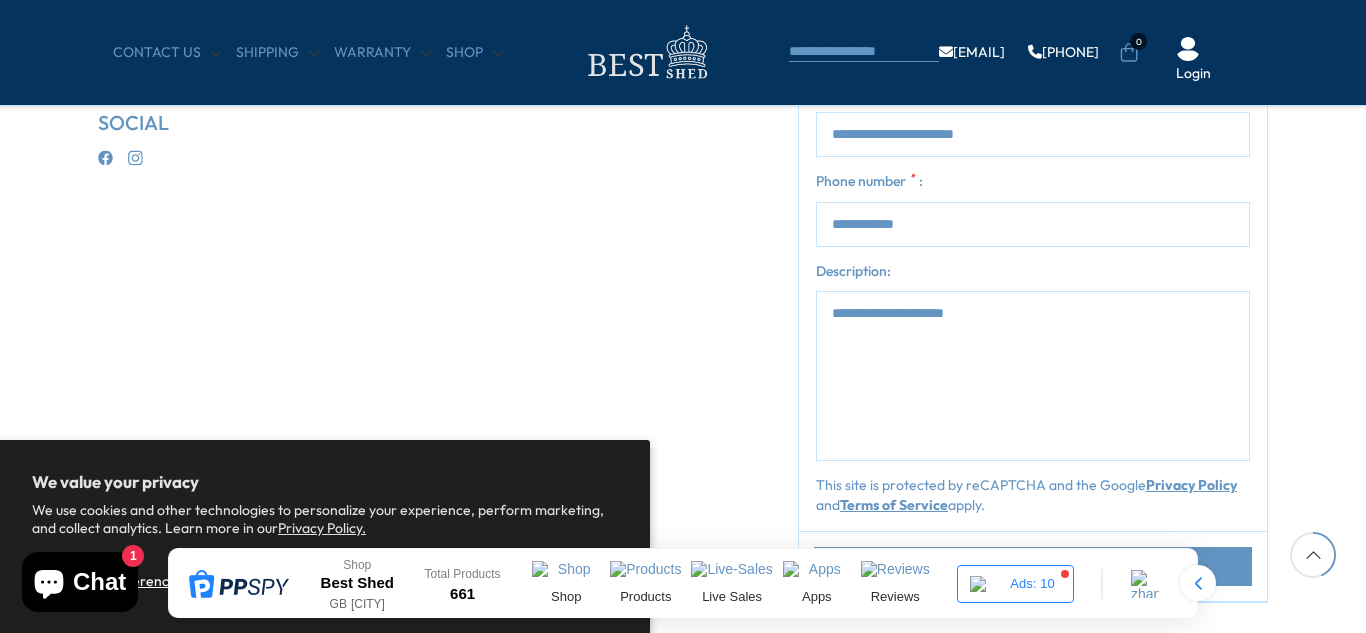 click on "**********" at bounding box center (1033, 376) 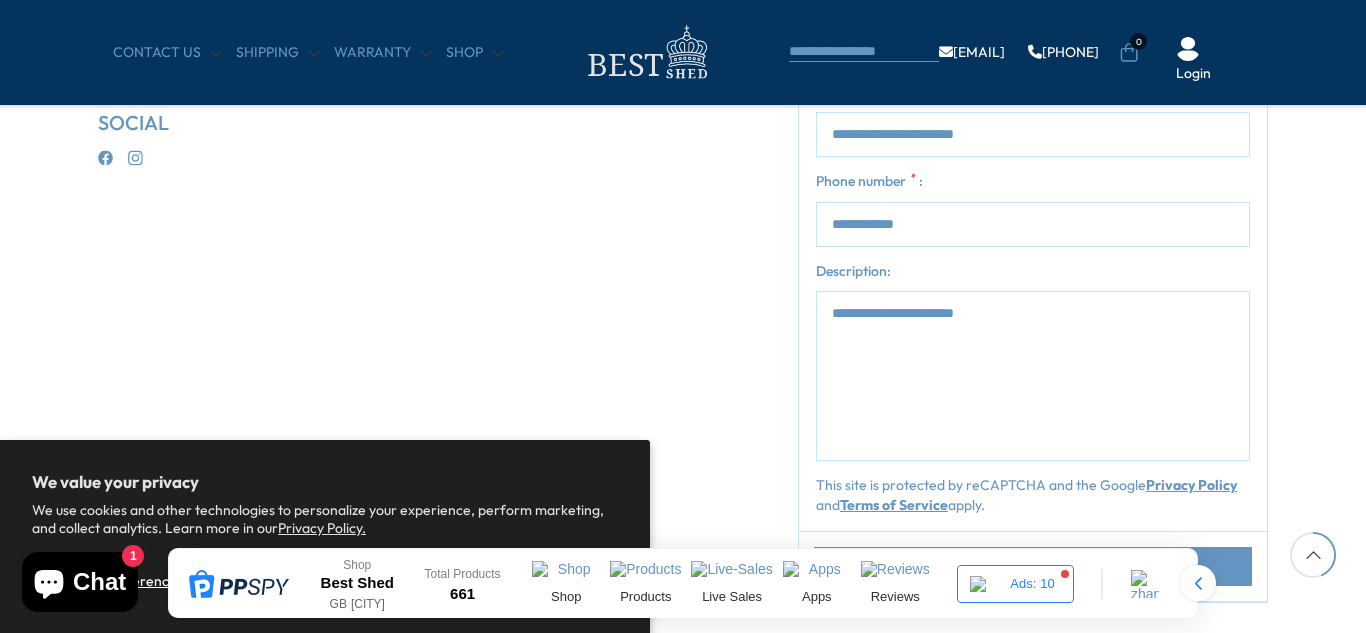 click on "**********" at bounding box center [1033, 376] 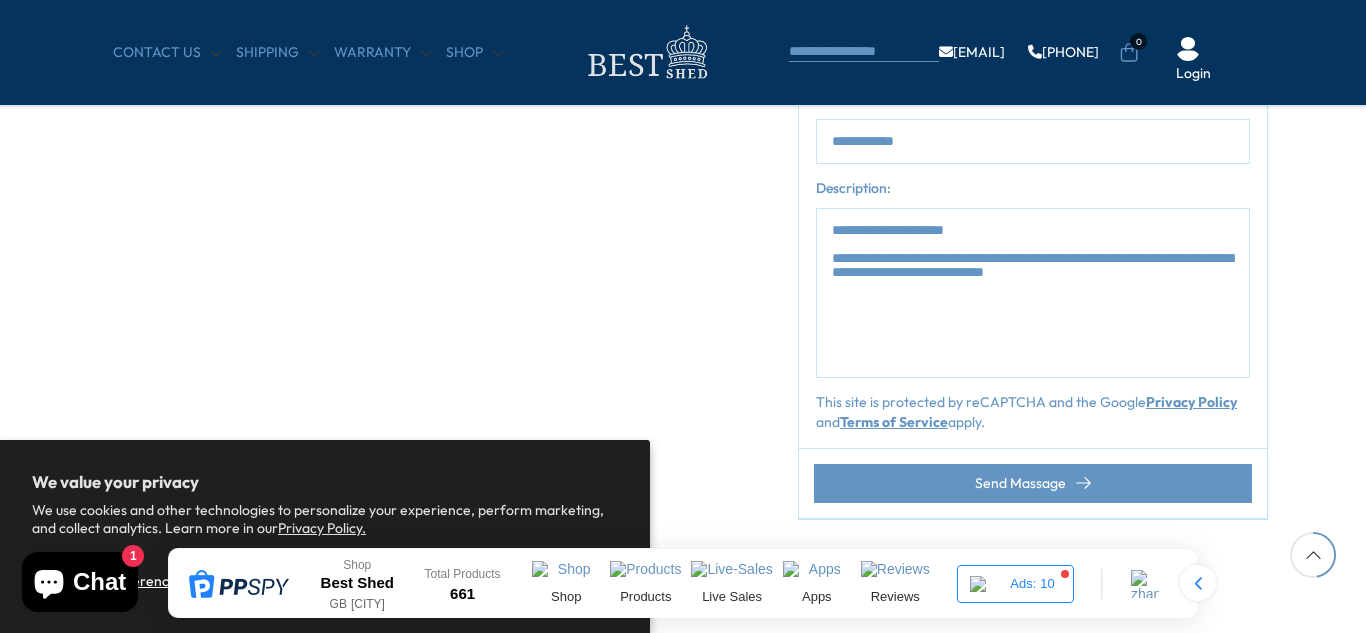 scroll, scrollTop: 811, scrollLeft: 0, axis: vertical 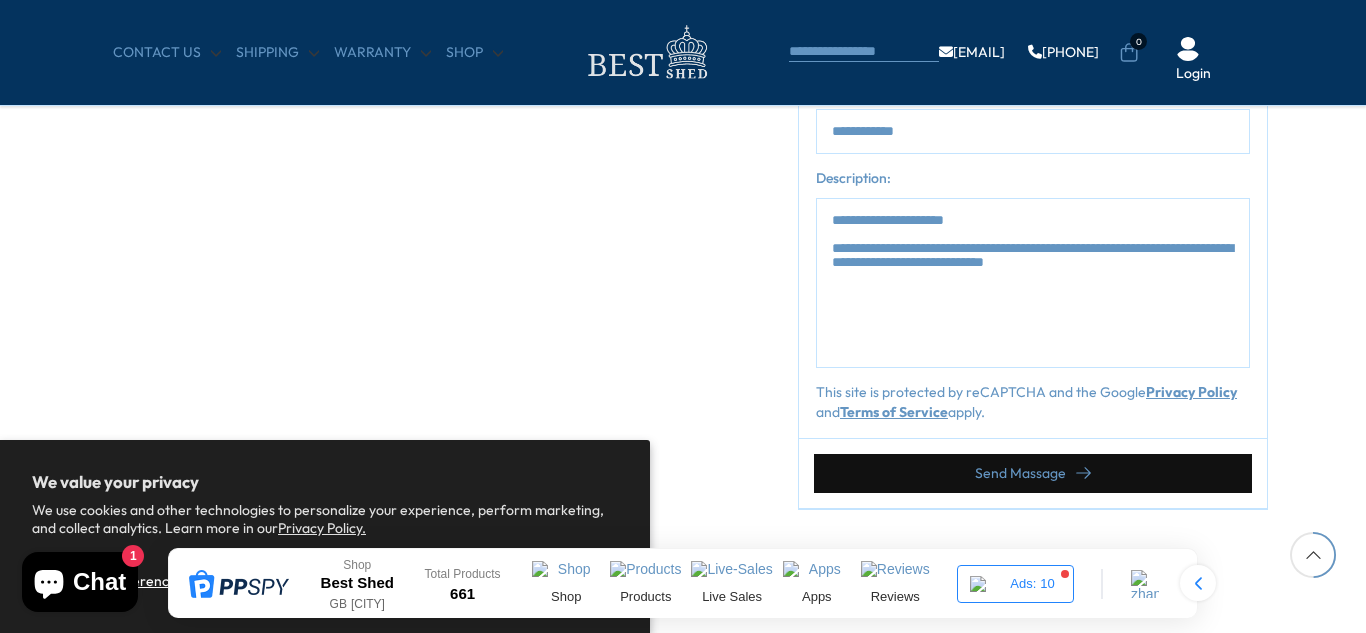 type on "**********" 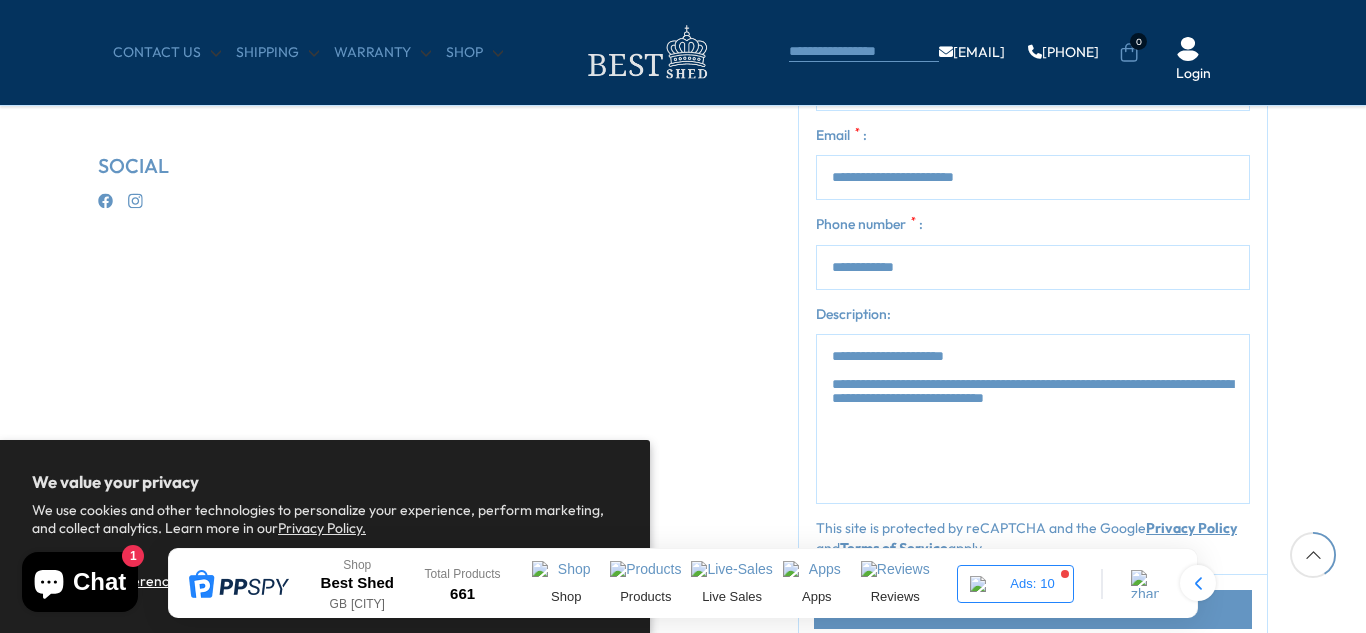 scroll, scrollTop: 674, scrollLeft: 0, axis: vertical 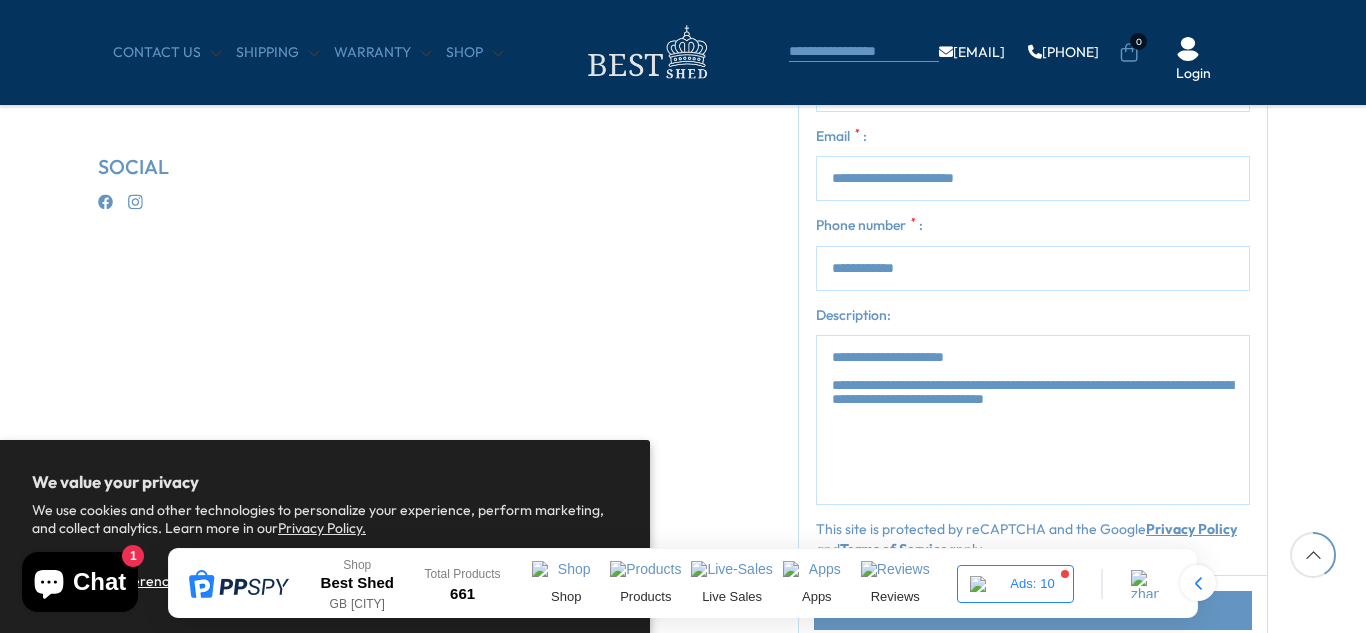 click on "Phone number * :" at bounding box center (1033, 268) 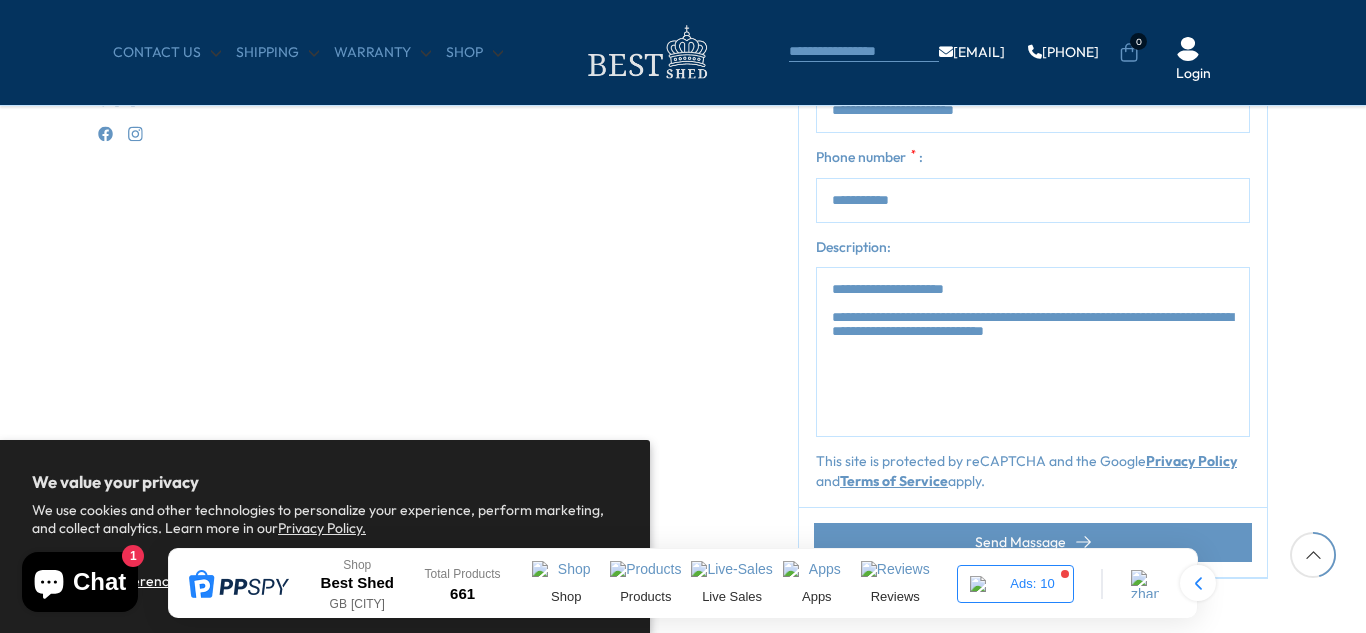scroll, scrollTop: 743, scrollLeft: 0, axis: vertical 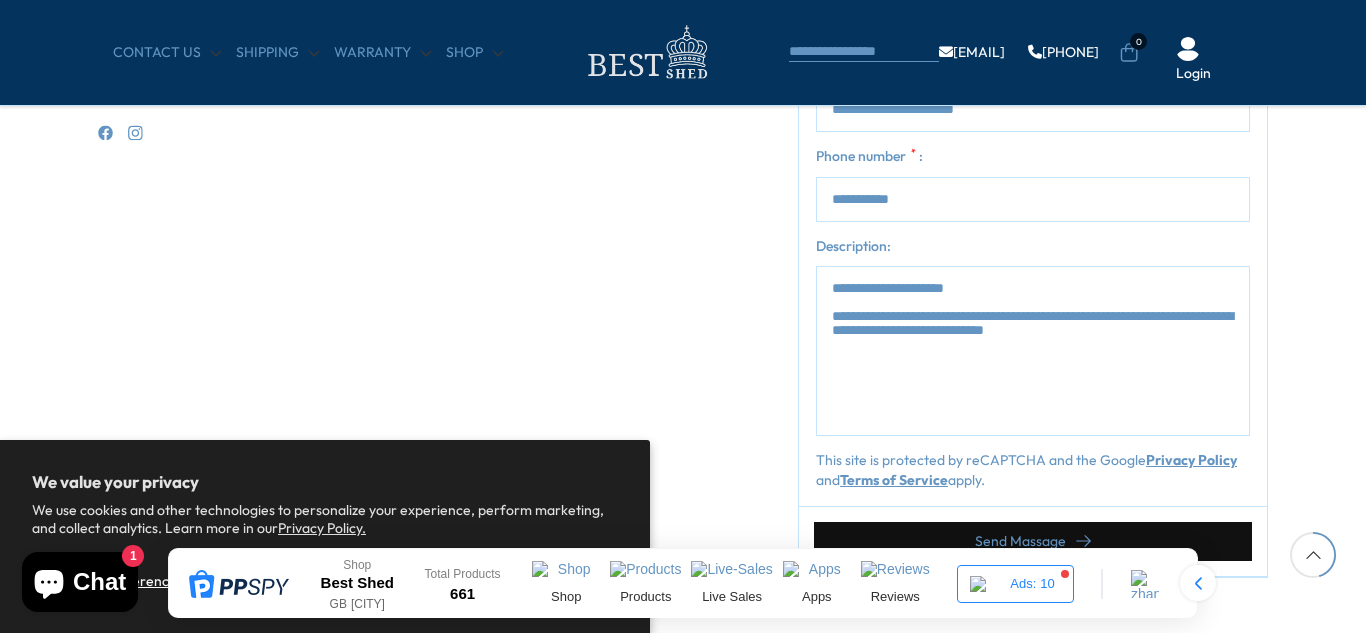 type on "**********" 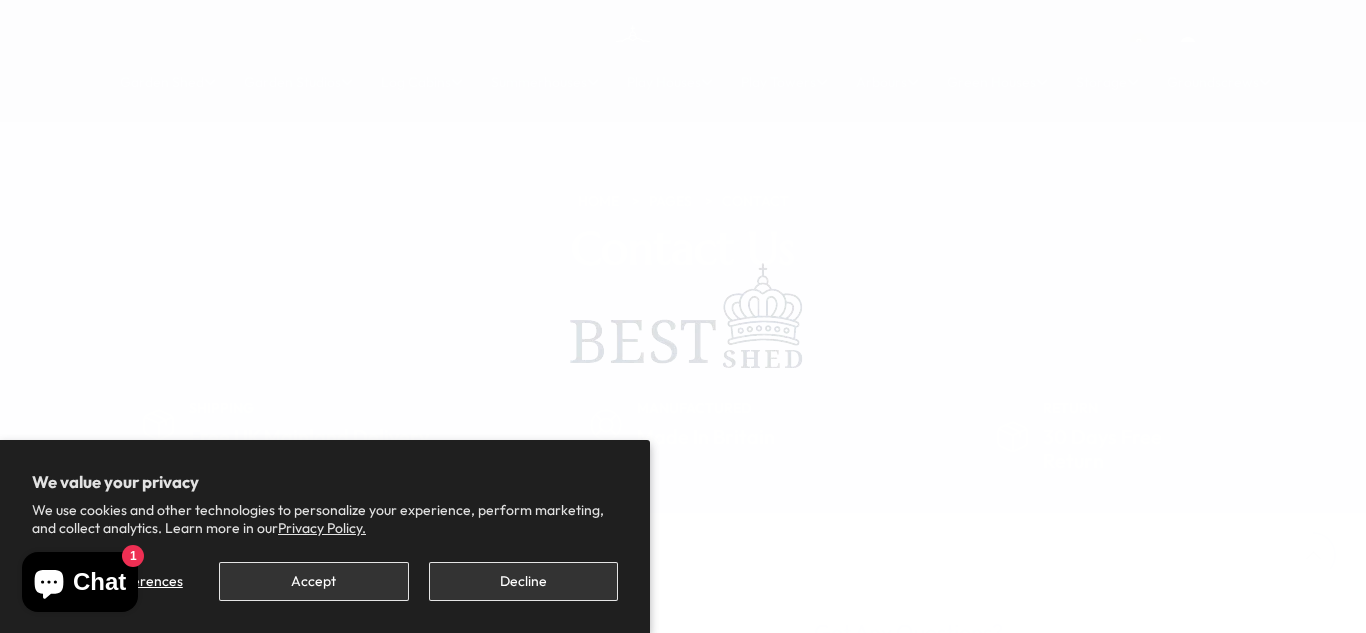 scroll, scrollTop: 603, scrollLeft: 0, axis: vertical 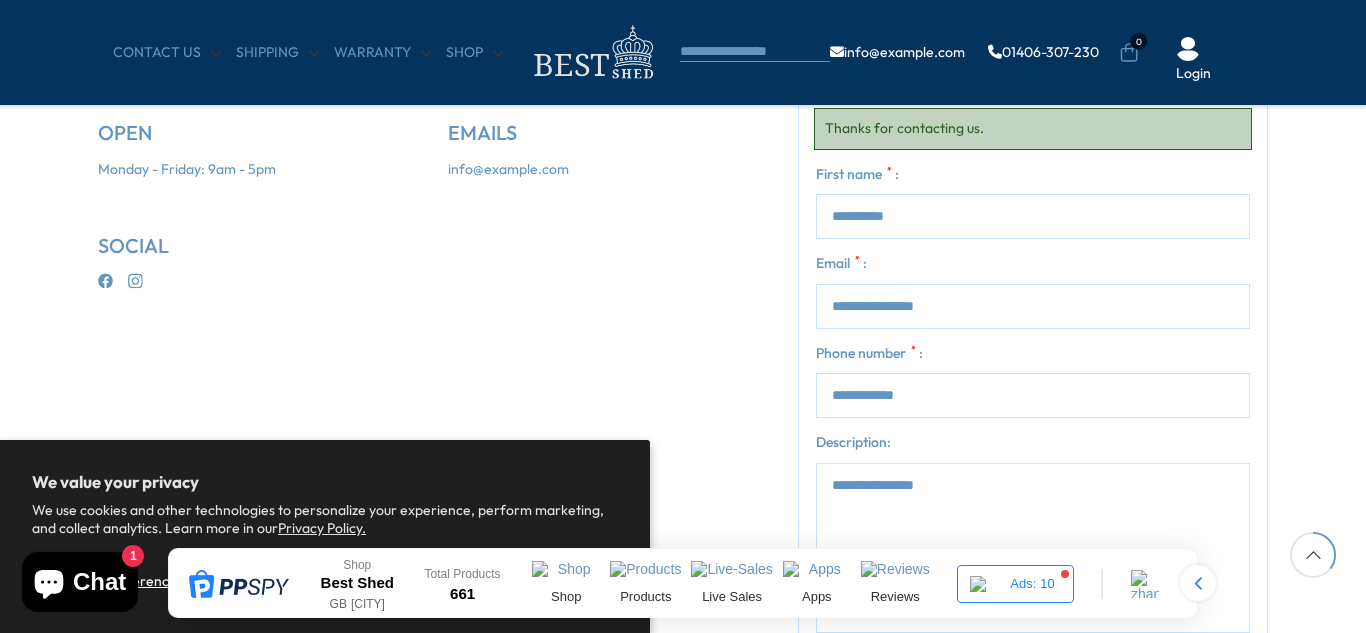 click on "[FIRST] name * :" at bounding box center [1033, 216] 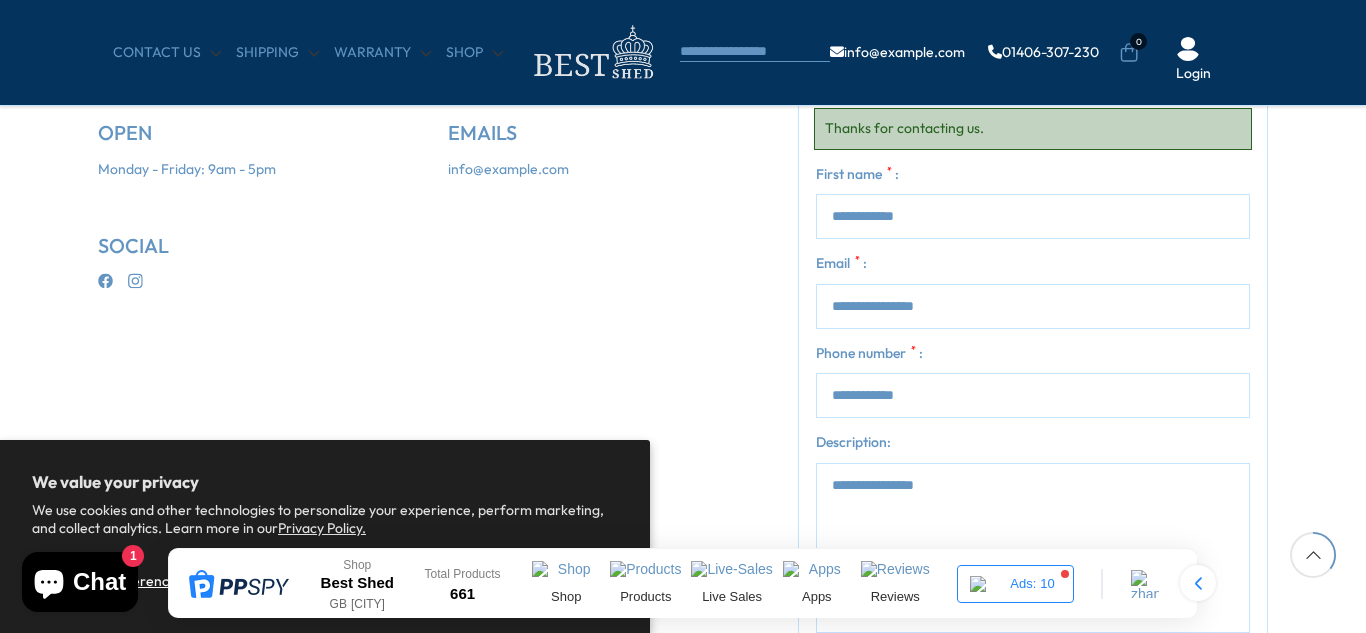 type on "**********" 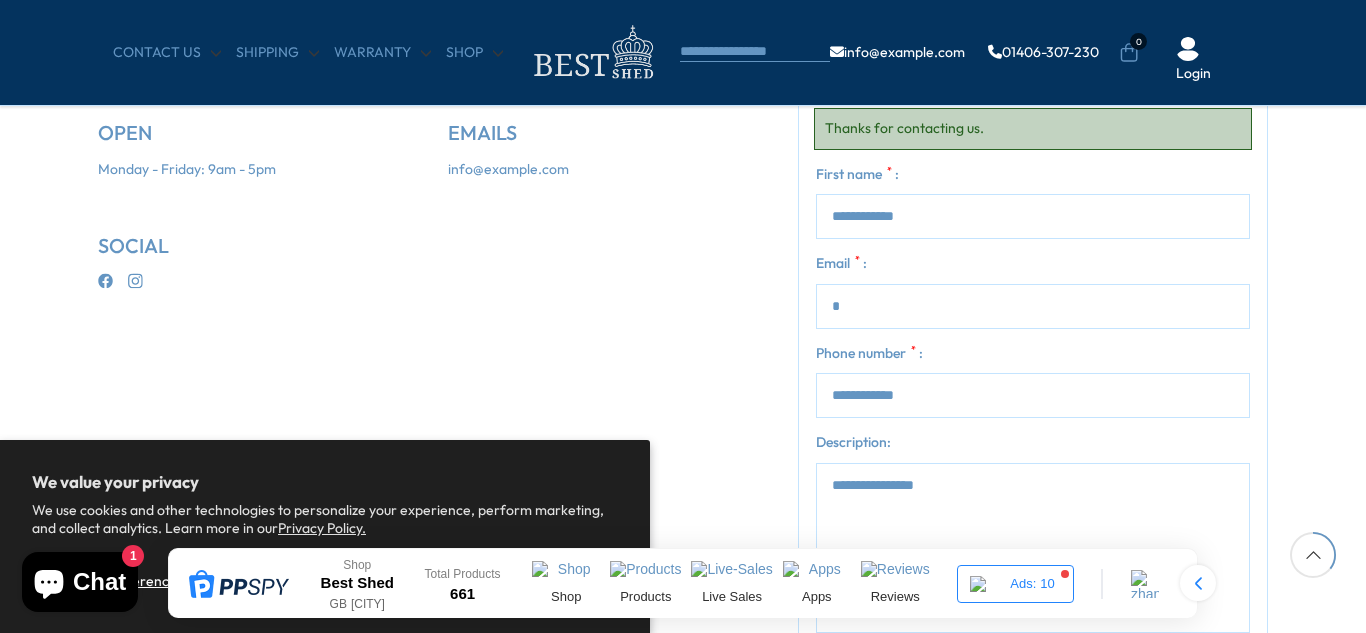 type on "**********" 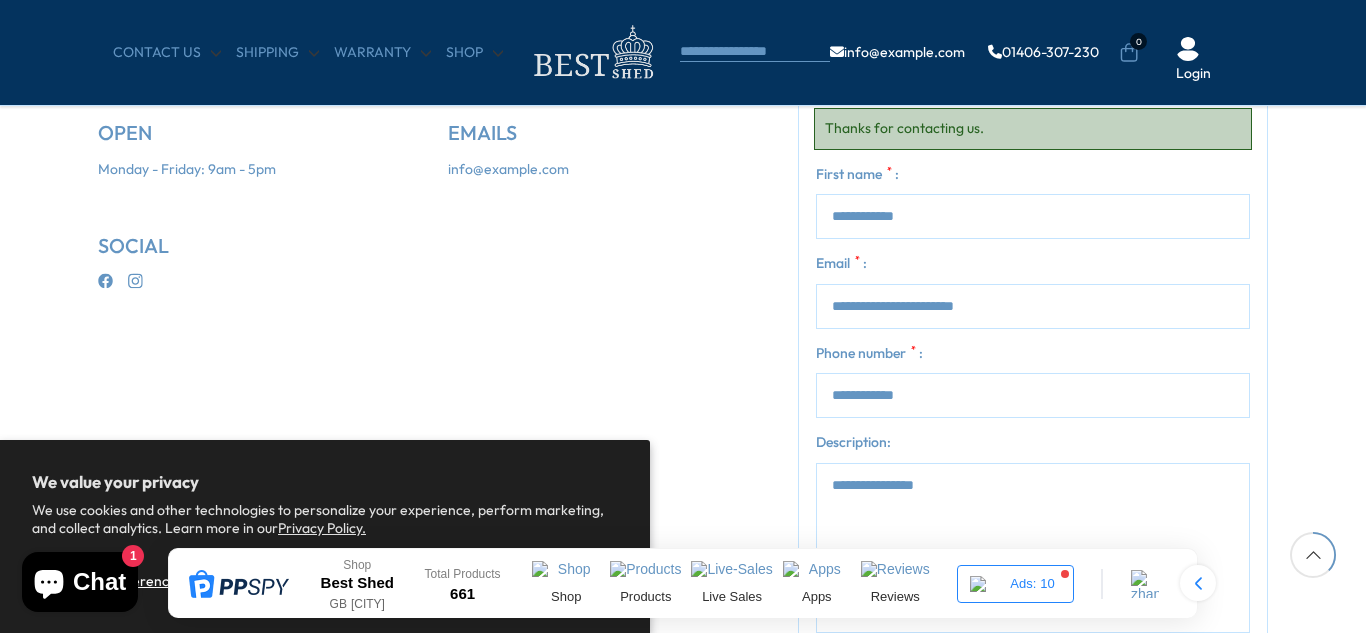 scroll, scrollTop: 679, scrollLeft: 0, axis: vertical 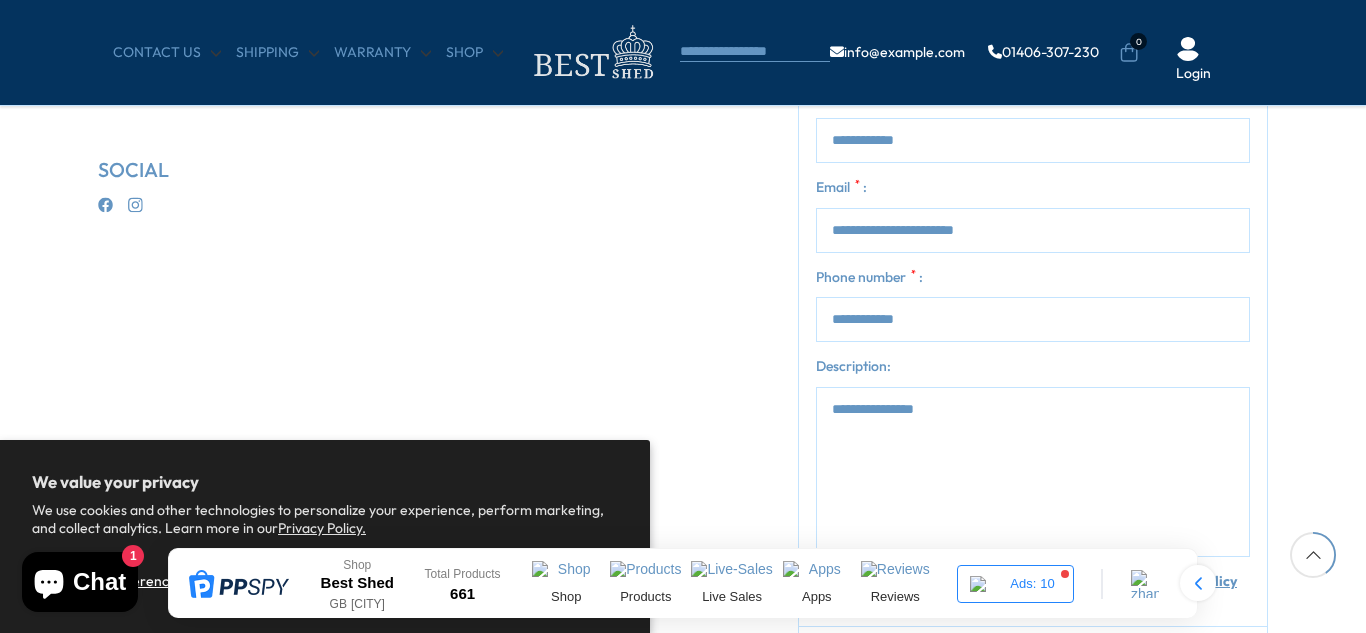 click on "Description:" at bounding box center [1033, 472] 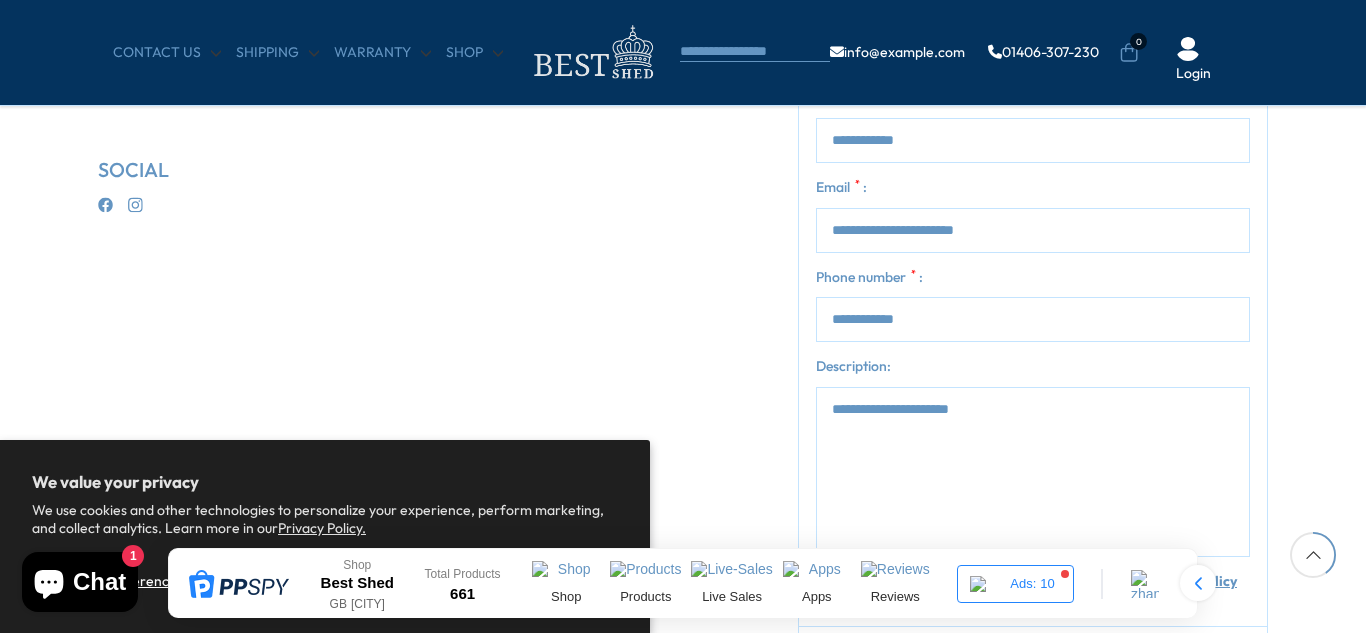 click on "CONTACT US
Shipping
Warranty
Shop
info@example.com
[PHONE]
0
Login" at bounding box center [683, 53] 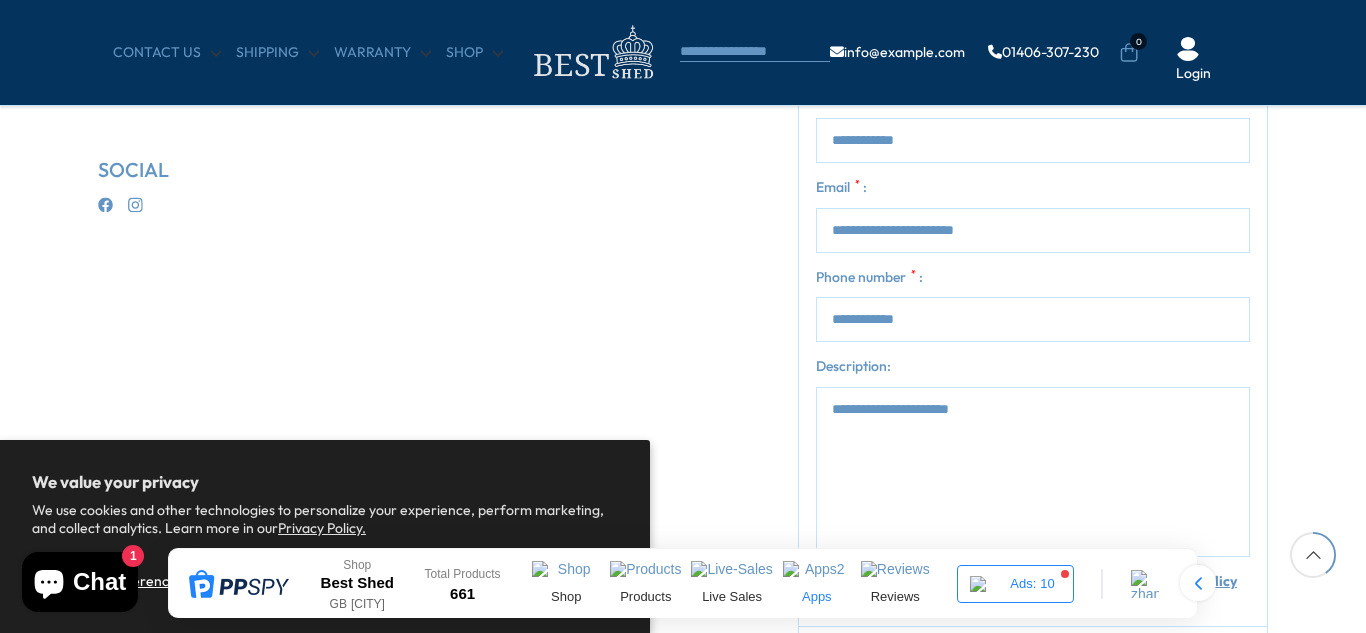click on "Apps" at bounding box center (817, 583) 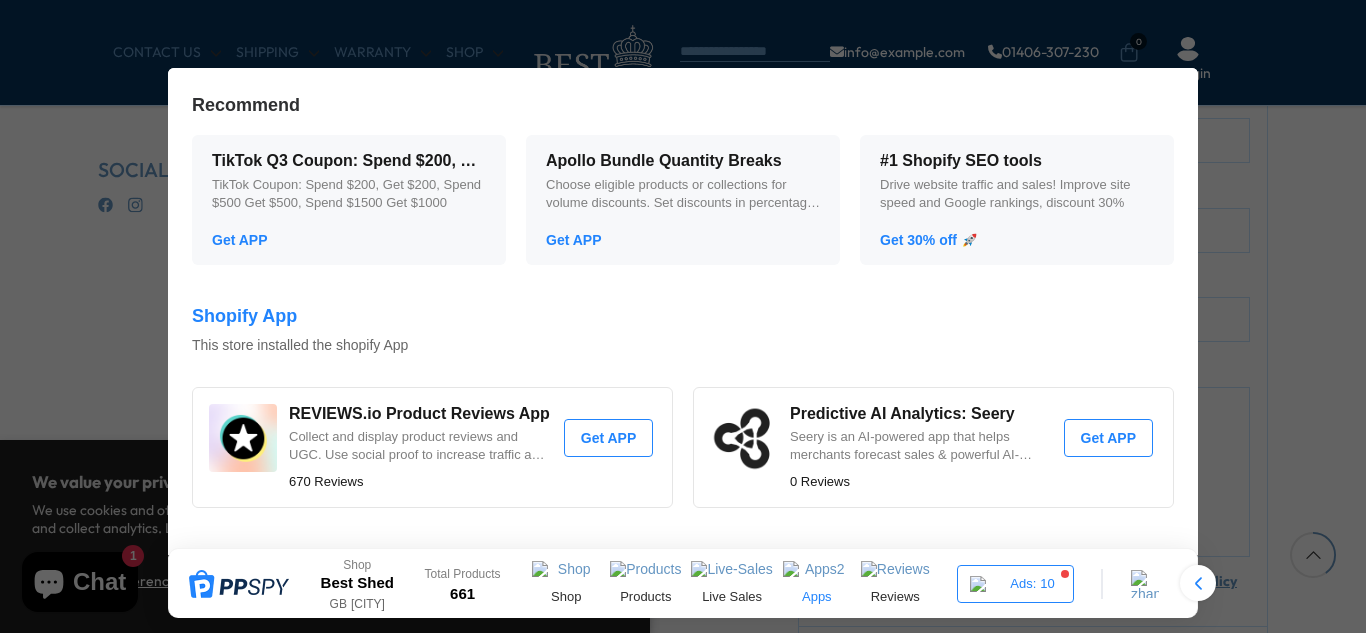 click on "Apps" at bounding box center (817, 583) 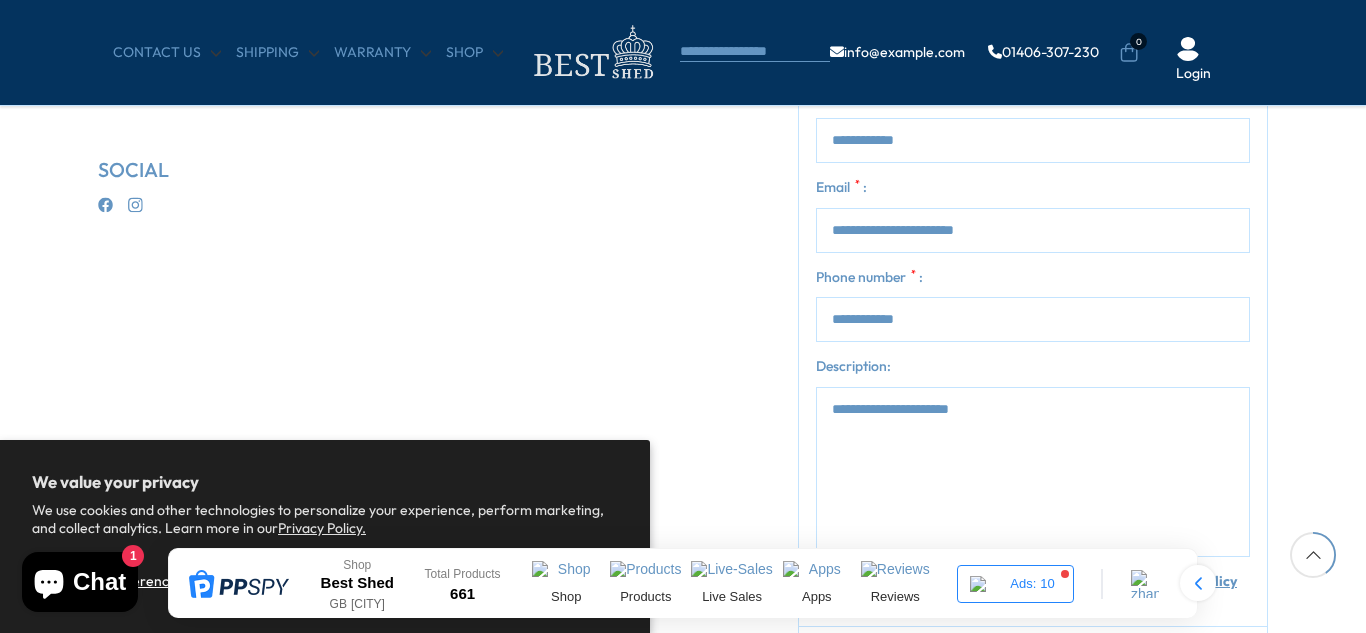 click on "**********" at bounding box center (1033, 472) 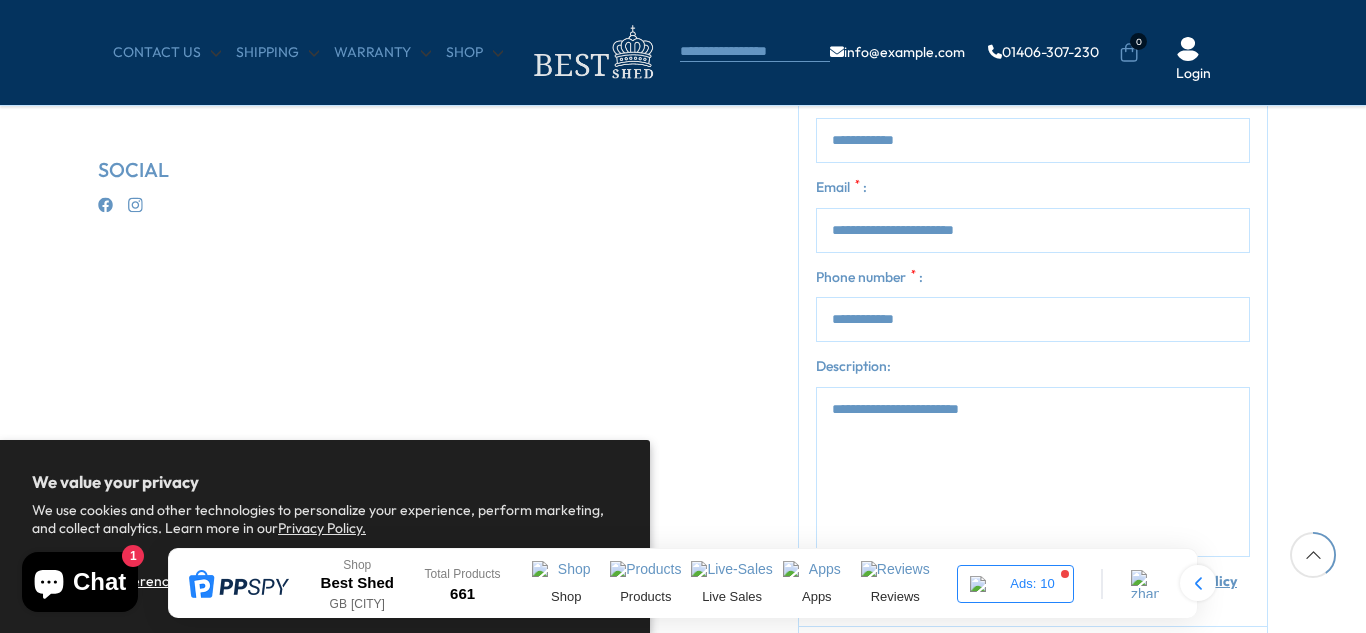 paste on "**********" 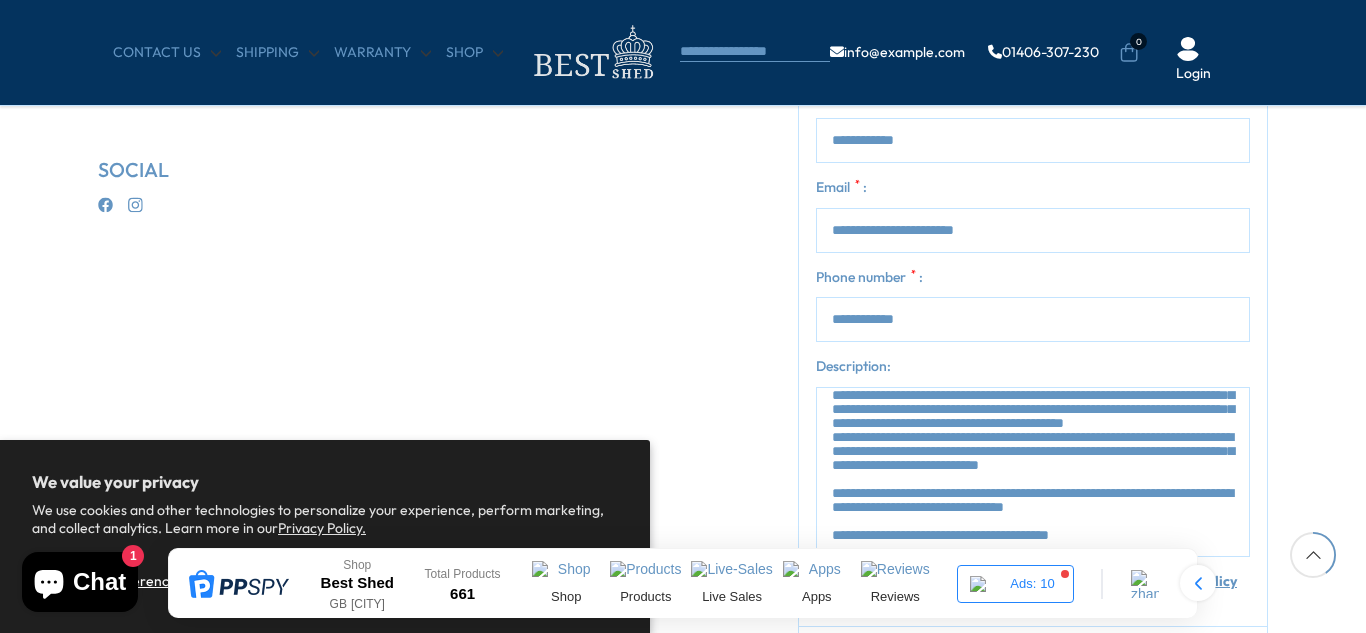 scroll, scrollTop: 70, scrollLeft: 0, axis: vertical 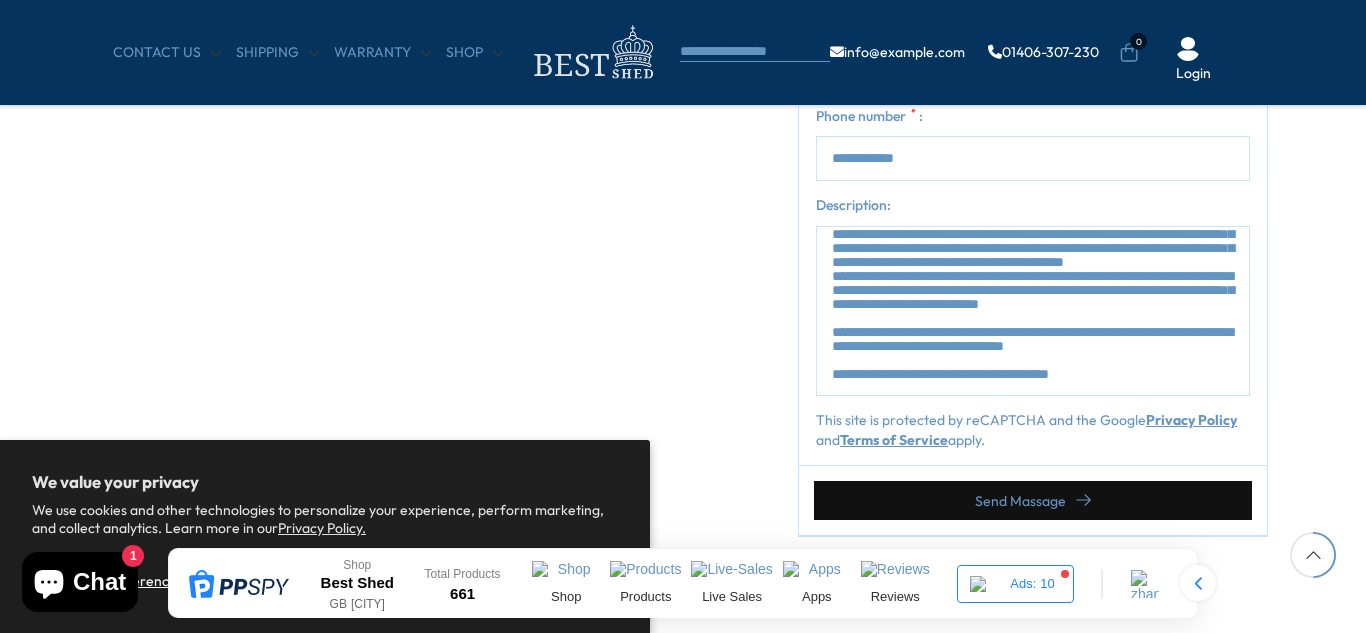 type on "**********" 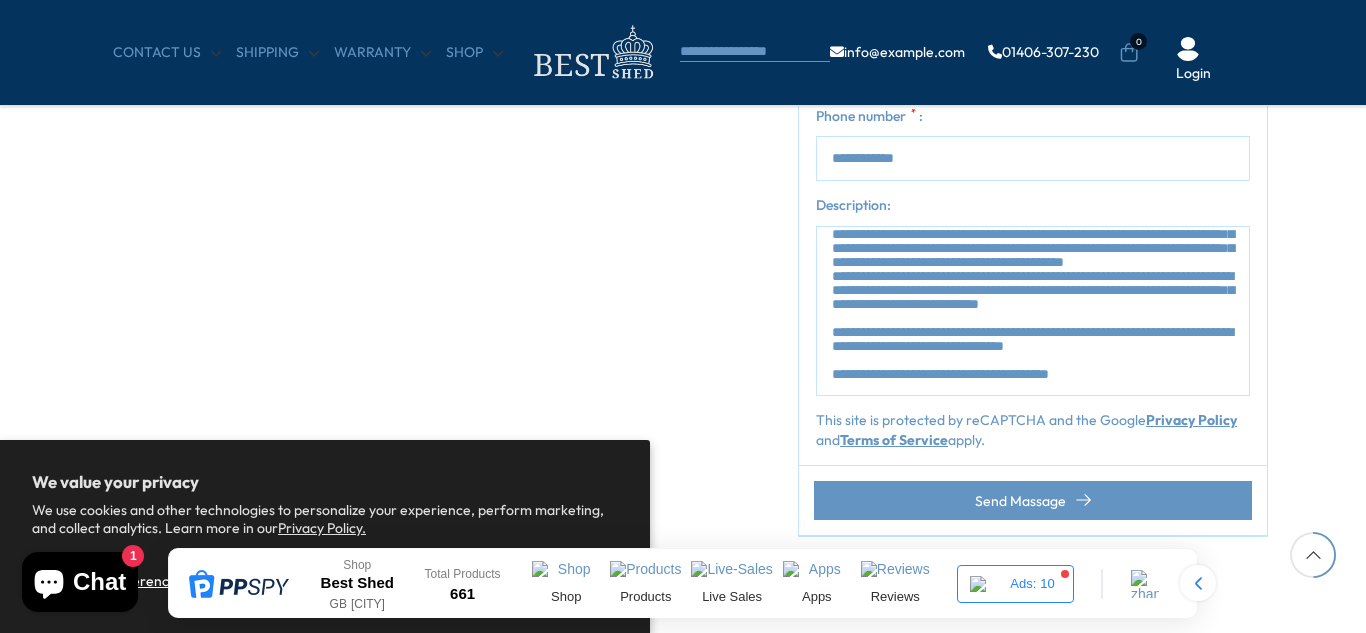 click on "Phone number * :" at bounding box center (1033, 158) 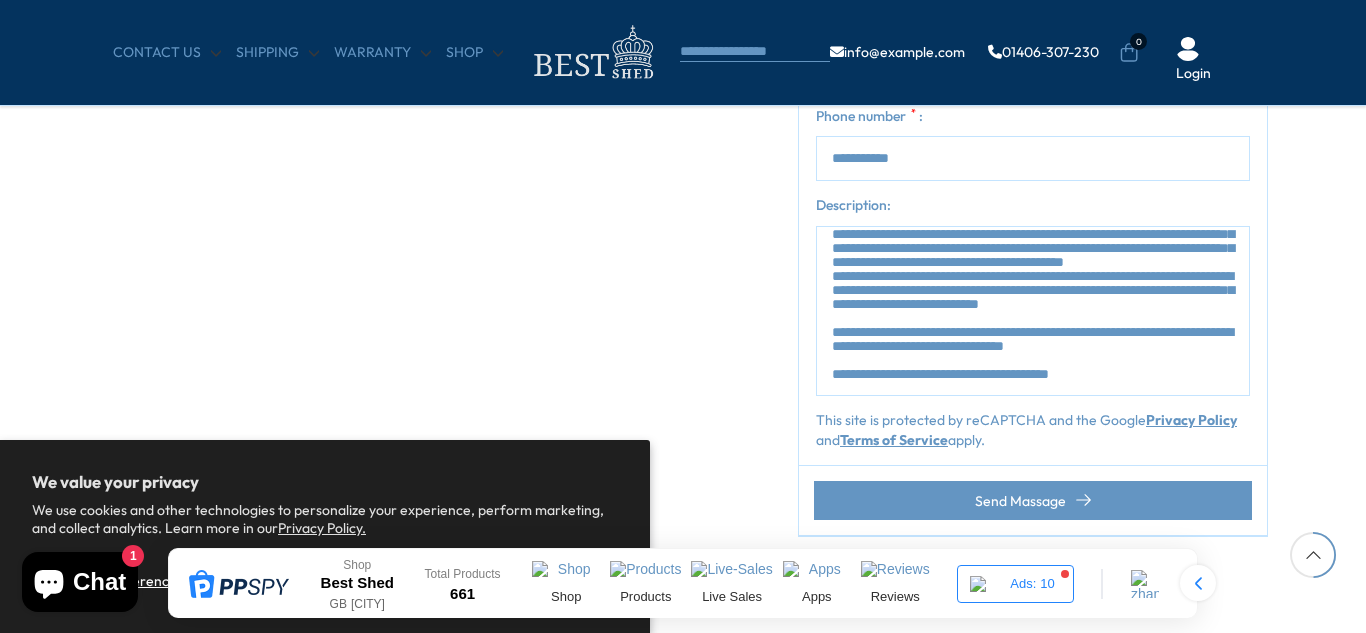 click on "**********" at bounding box center (1033, 158) 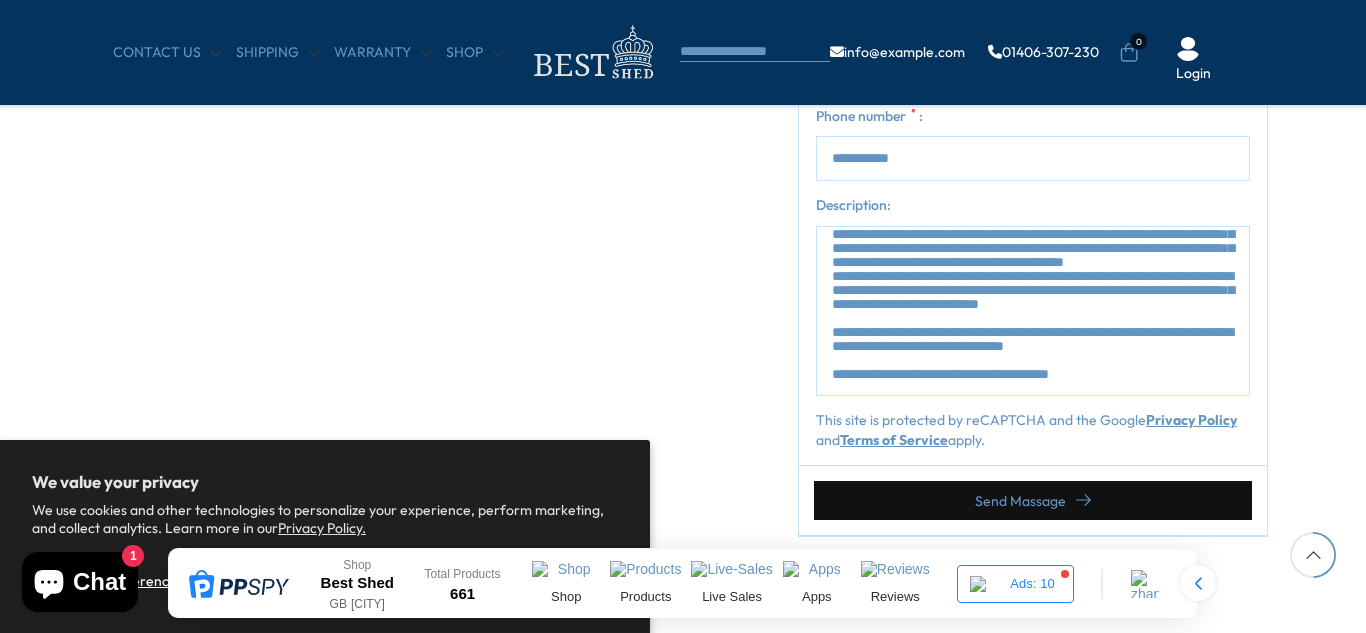 type on "**********" 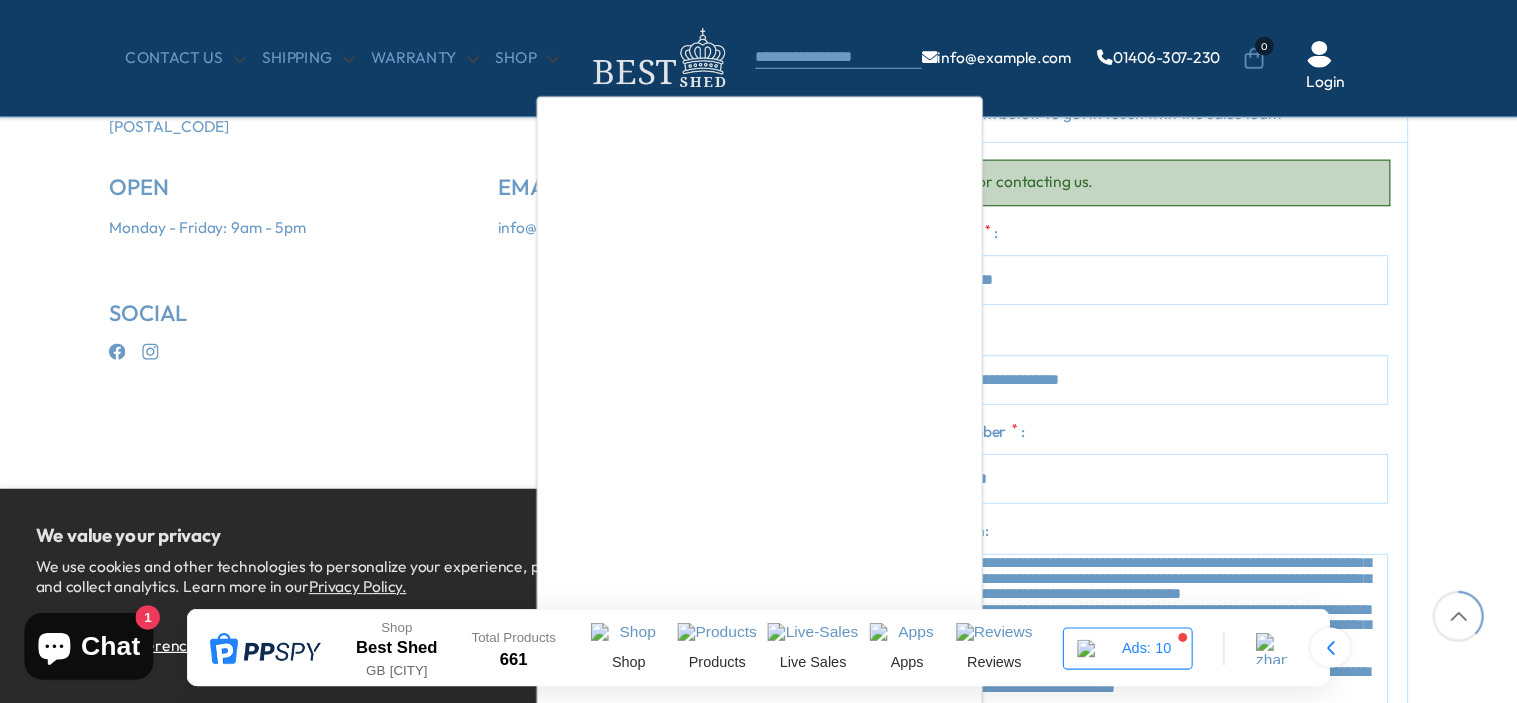 scroll, scrollTop: 680, scrollLeft: 0, axis: vertical 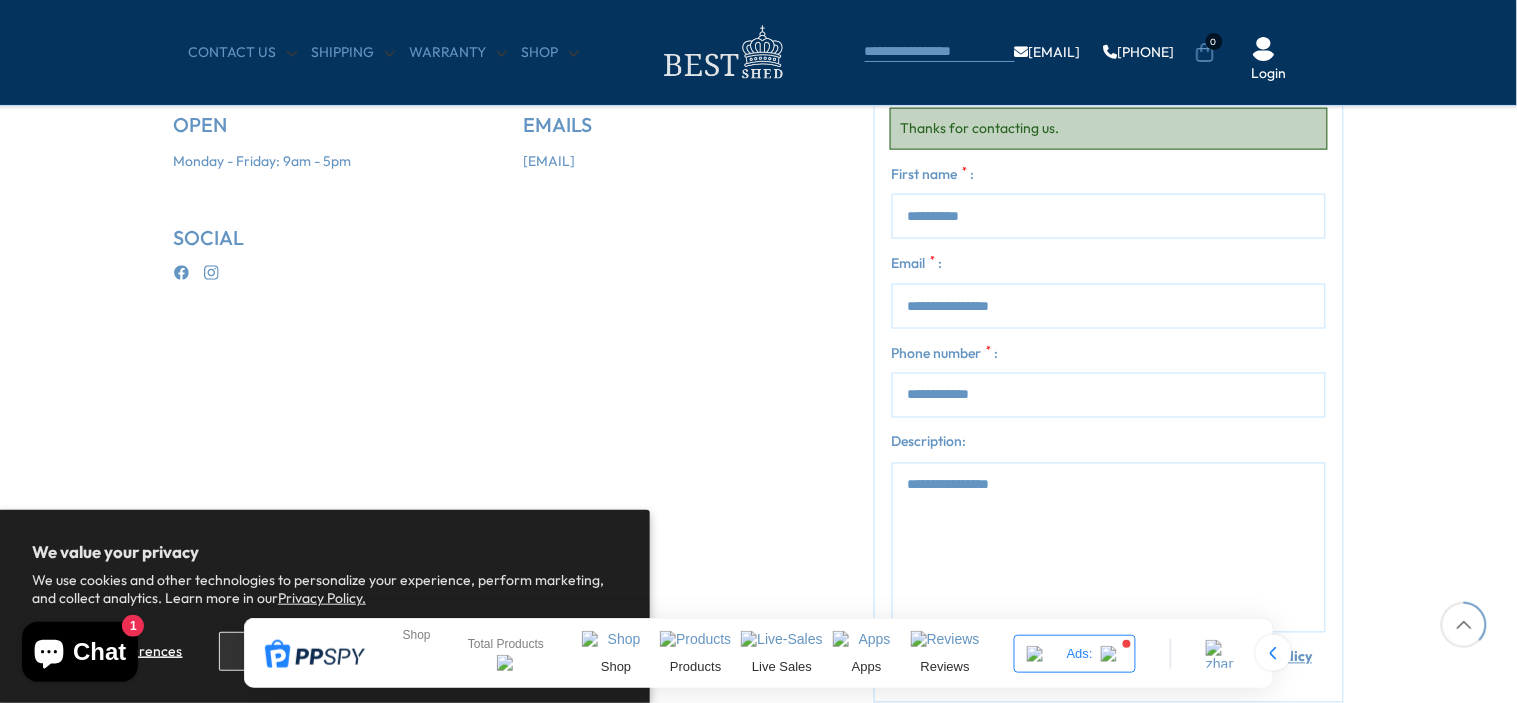 click on "Chat" at bounding box center (99, 652) 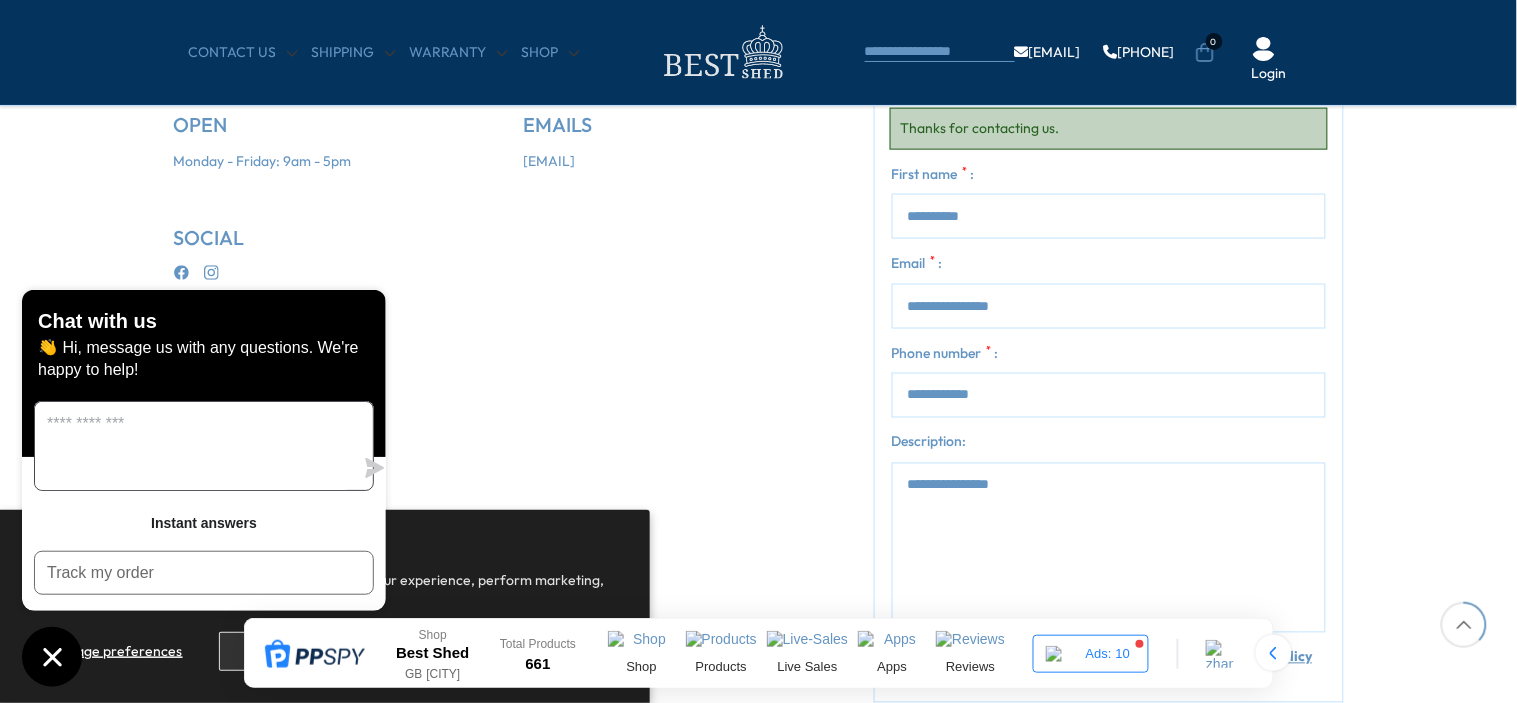 click at bounding box center (194, 446) 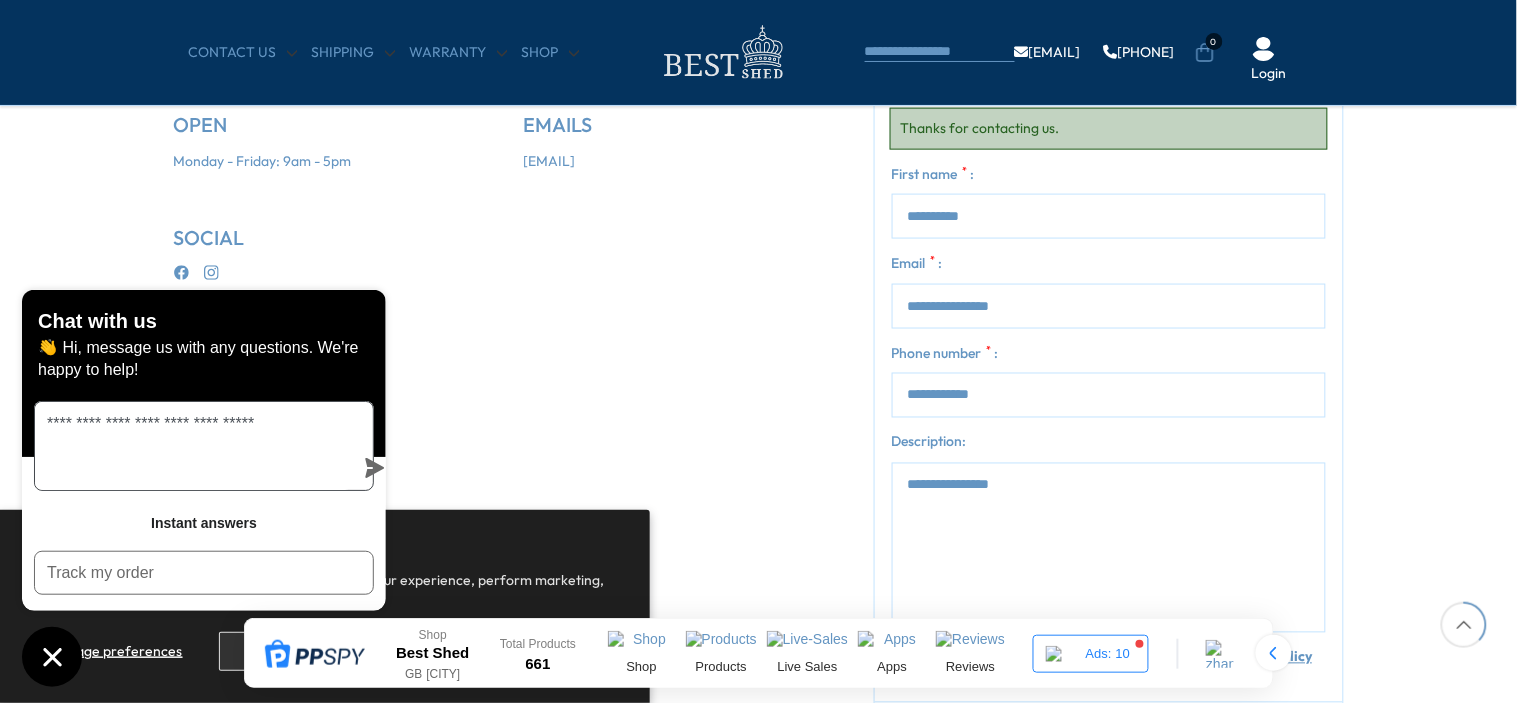 type on "**********" 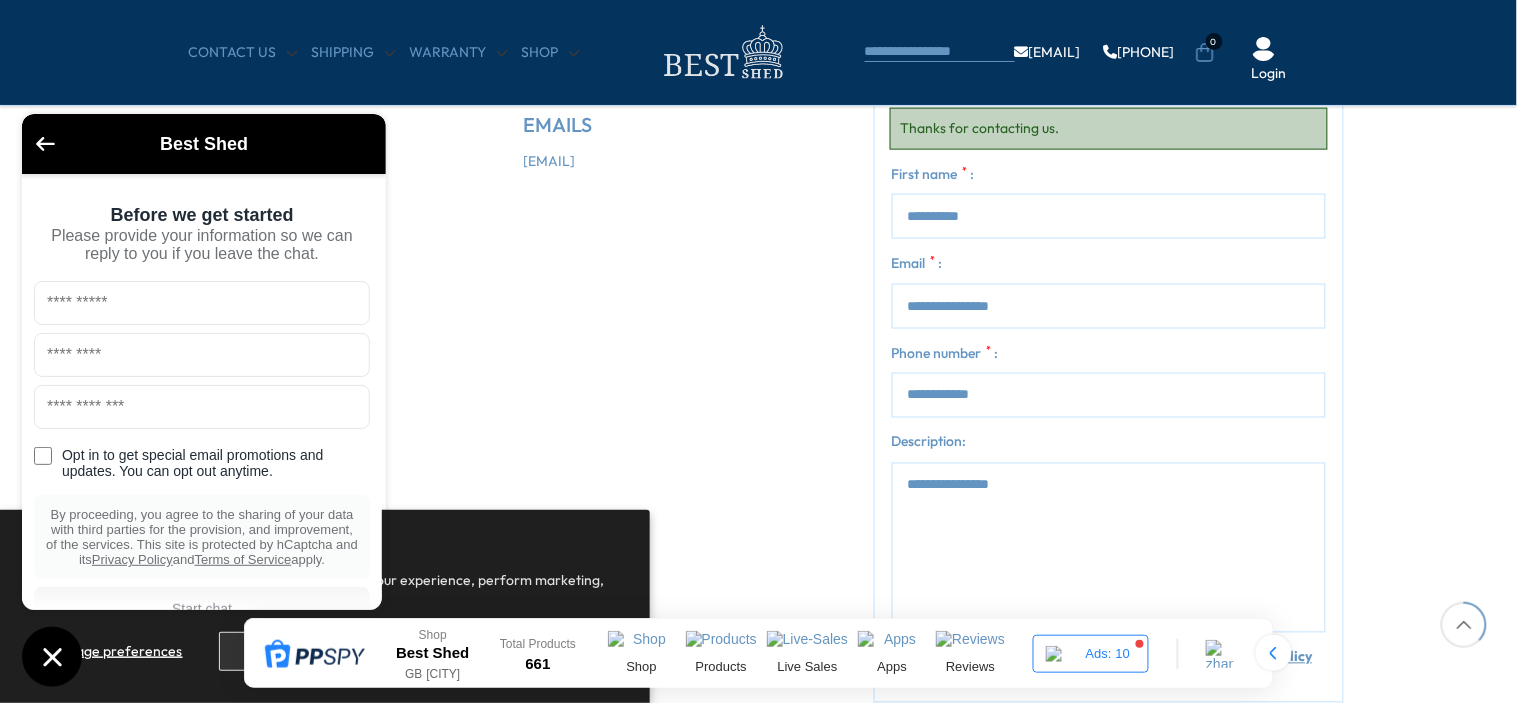 click at bounding box center [202, 407] 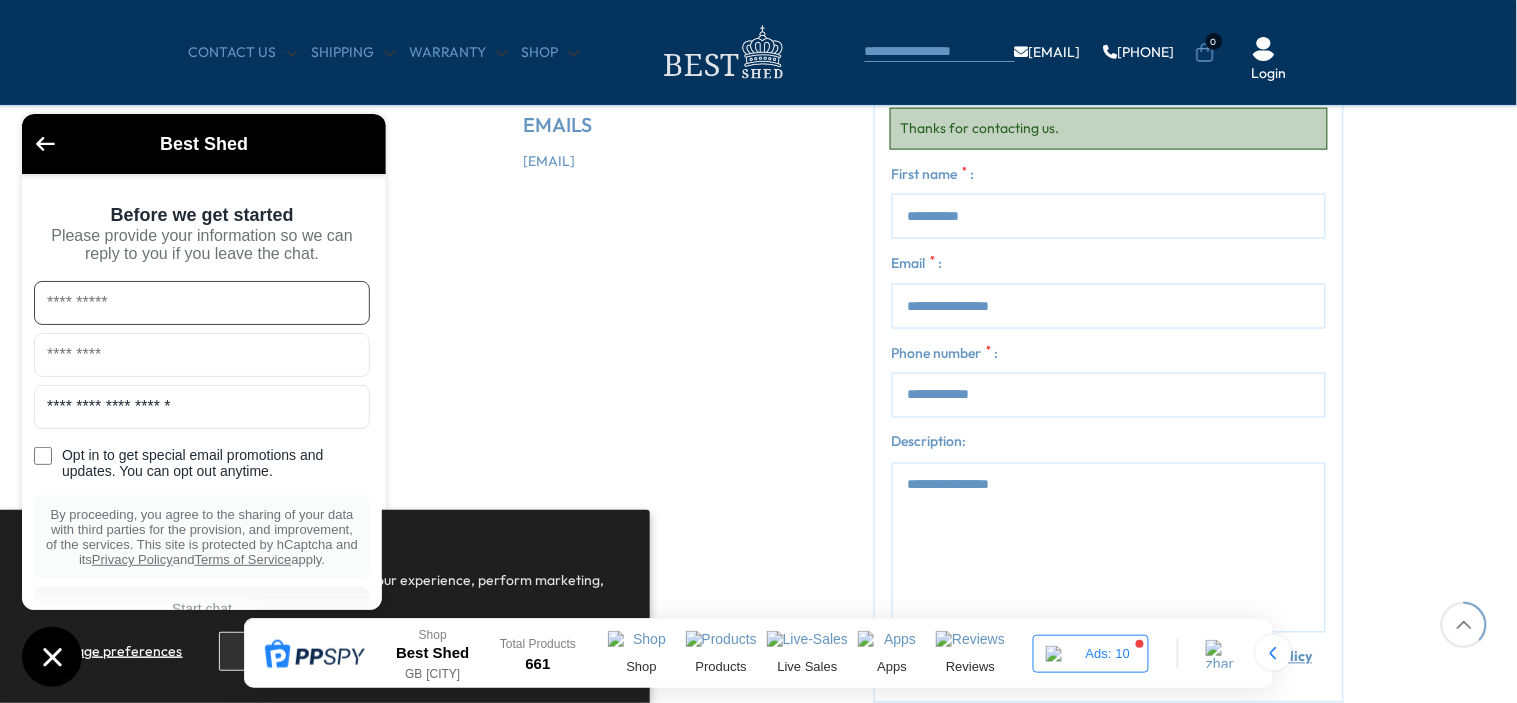 type on "*****" 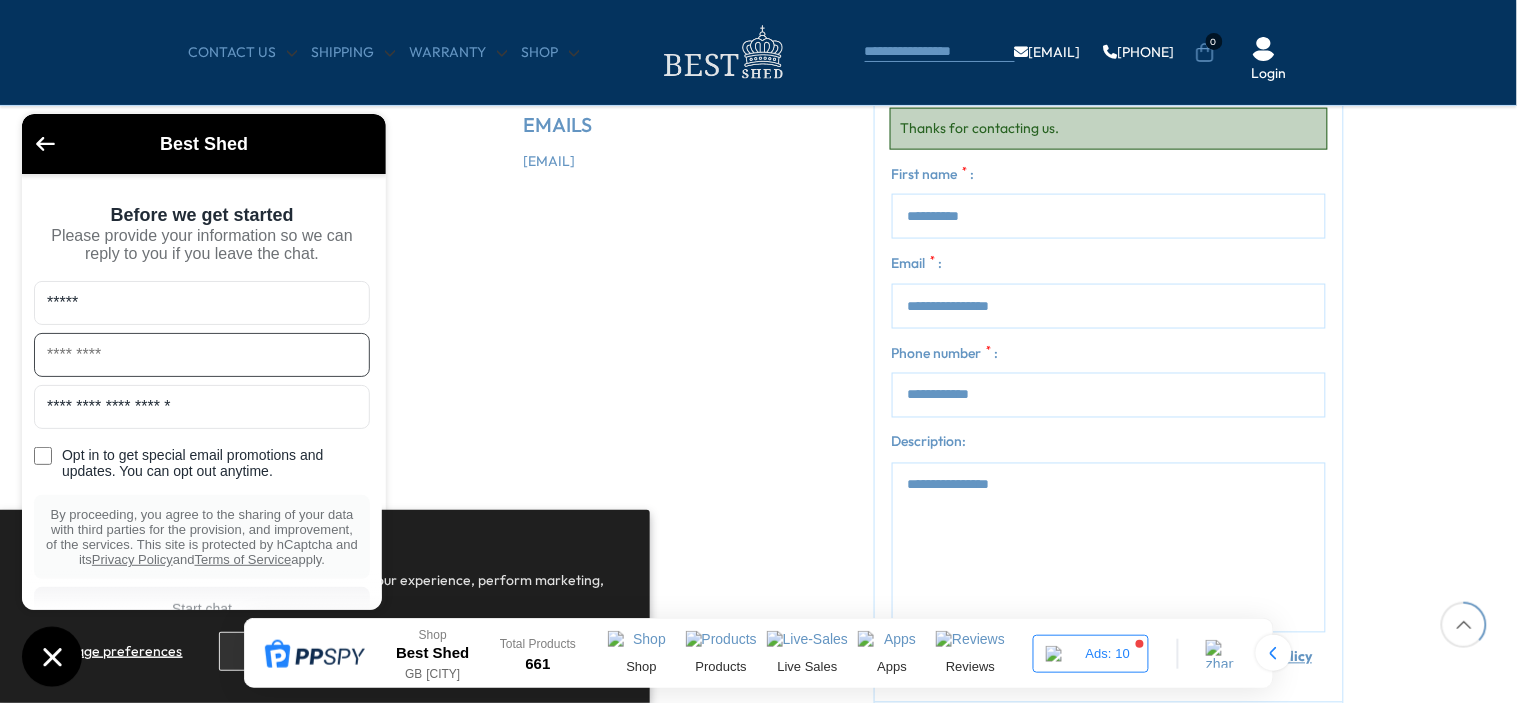 type on "***" 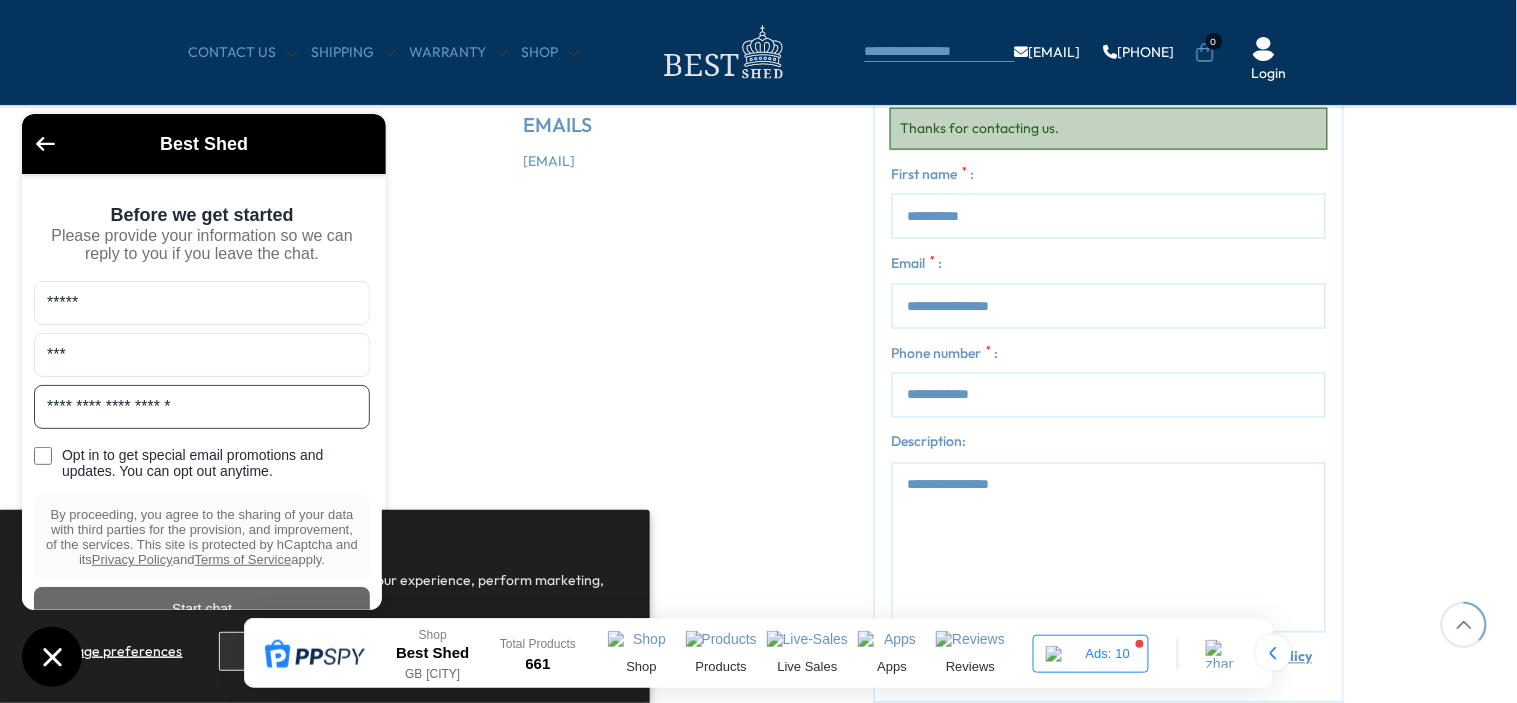 scroll, scrollTop: 90, scrollLeft: 0, axis: vertical 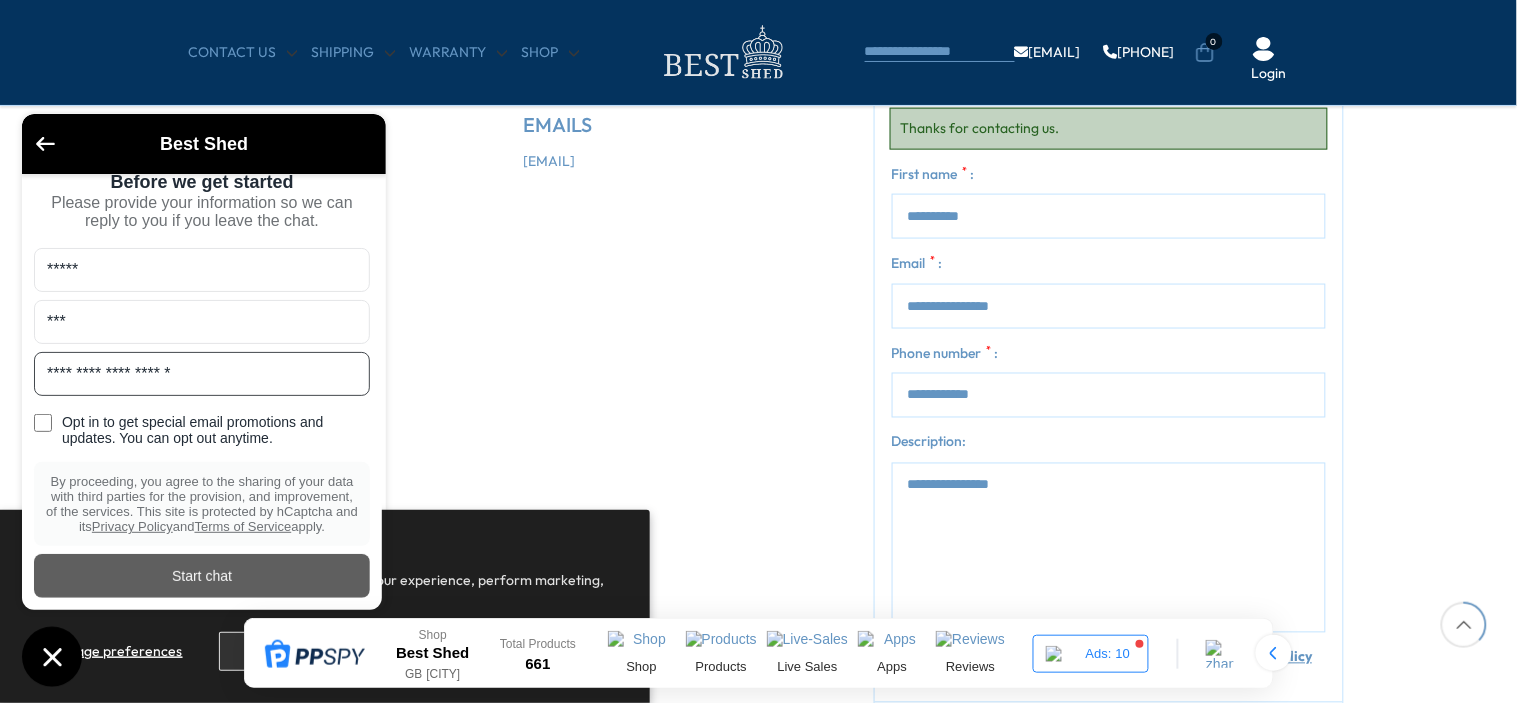 click at bounding box center (202, 576) 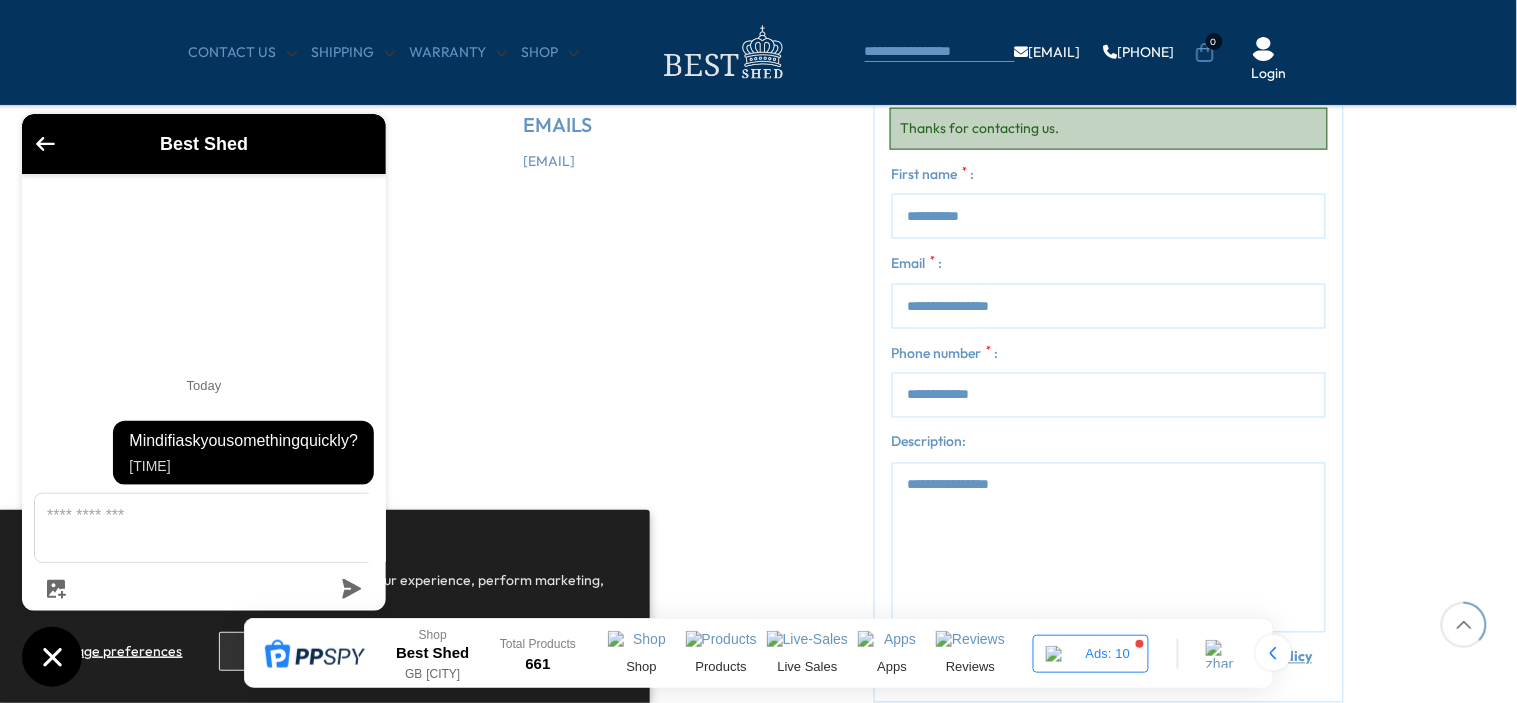 click at bounding box center (204, 589) 